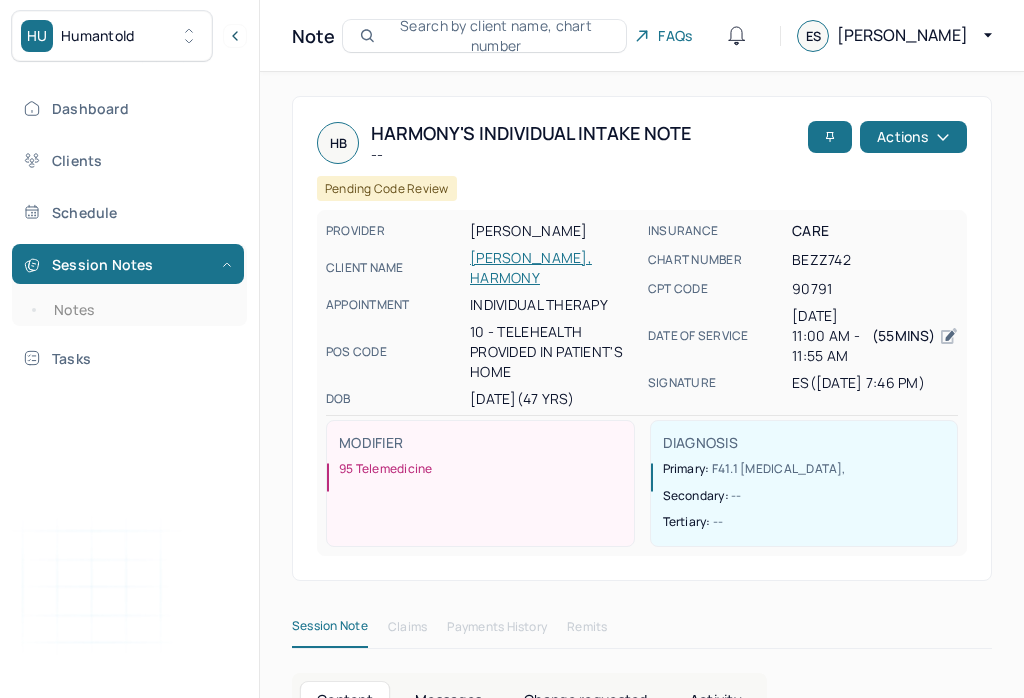scroll, scrollTop: 0, scrollLeft: 0, axis: both 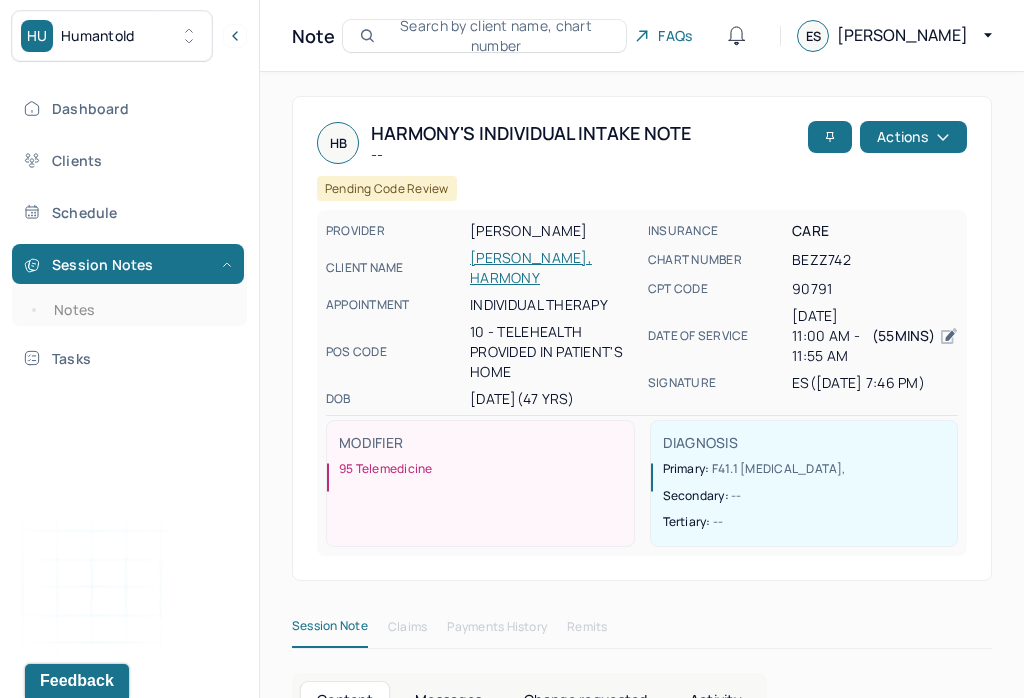 click on "Notes" at bounding box center (139, 310) 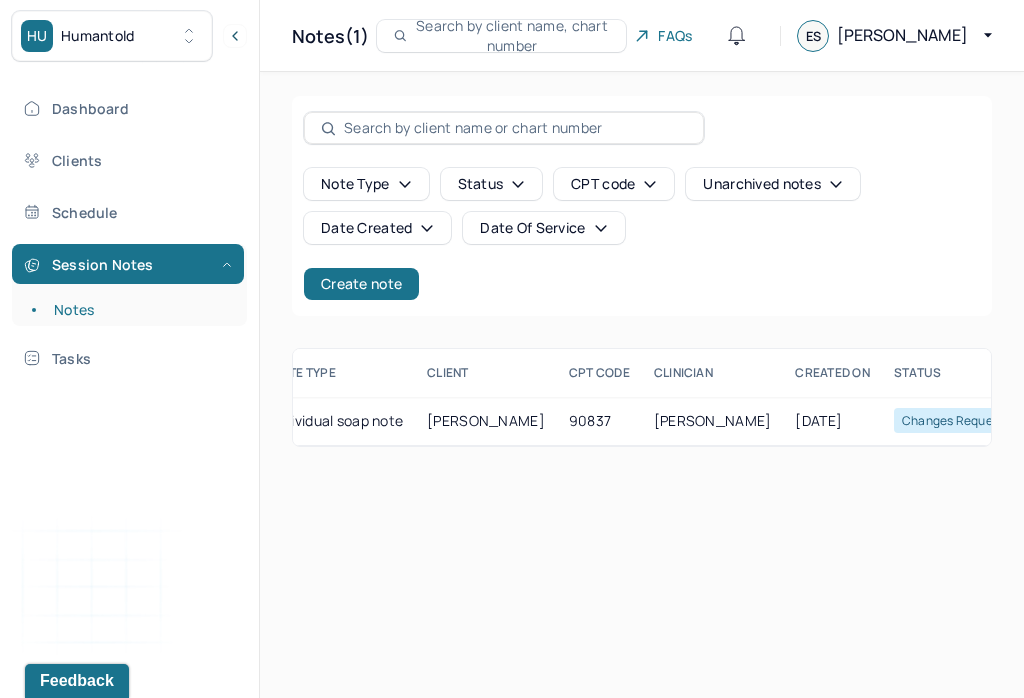 scroll, scrollTop: 0, scrollLeft: 198, axis: horizontal 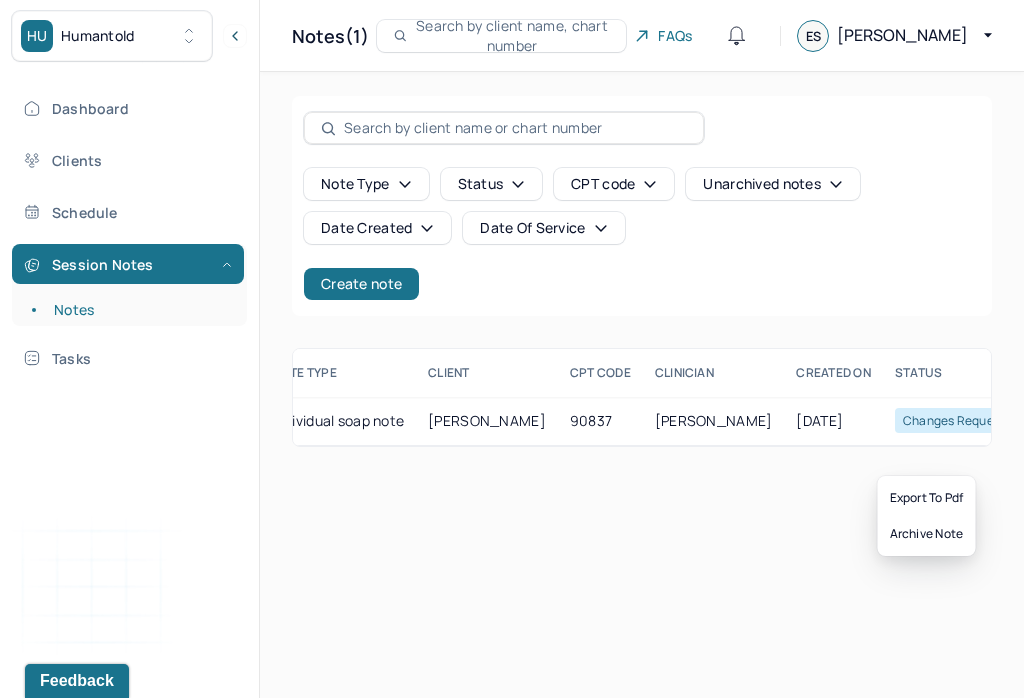 click on "Changes requested" at bounding box center [961, 420] 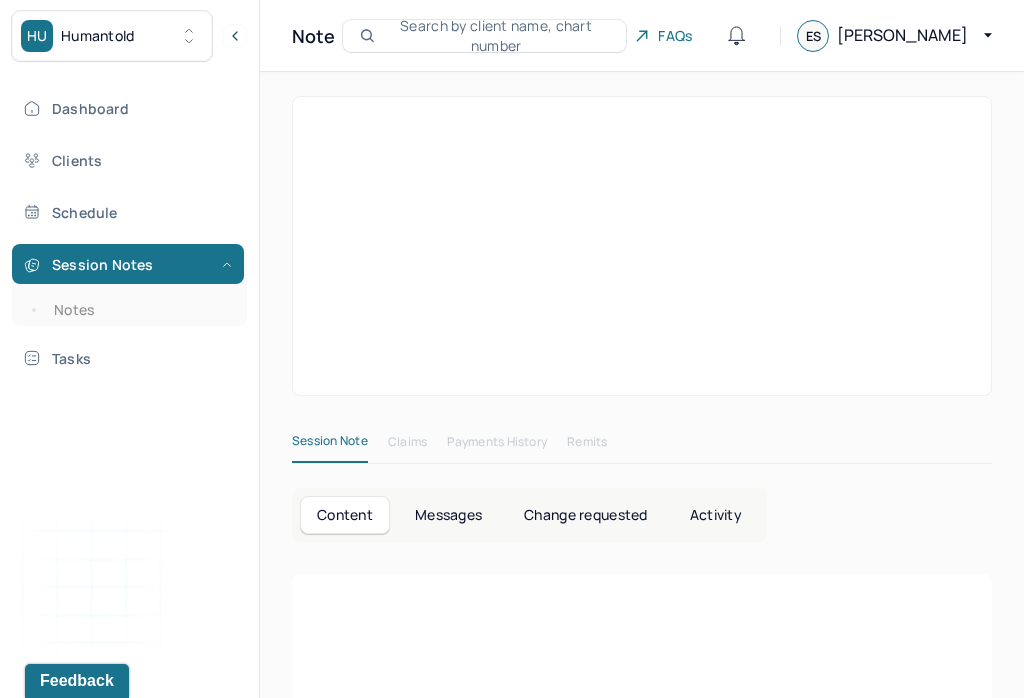 click on "Session Note     Claims     Payments History     Remits     Content     Messages     Change requested     Activity" at bounding box center [642, 779] 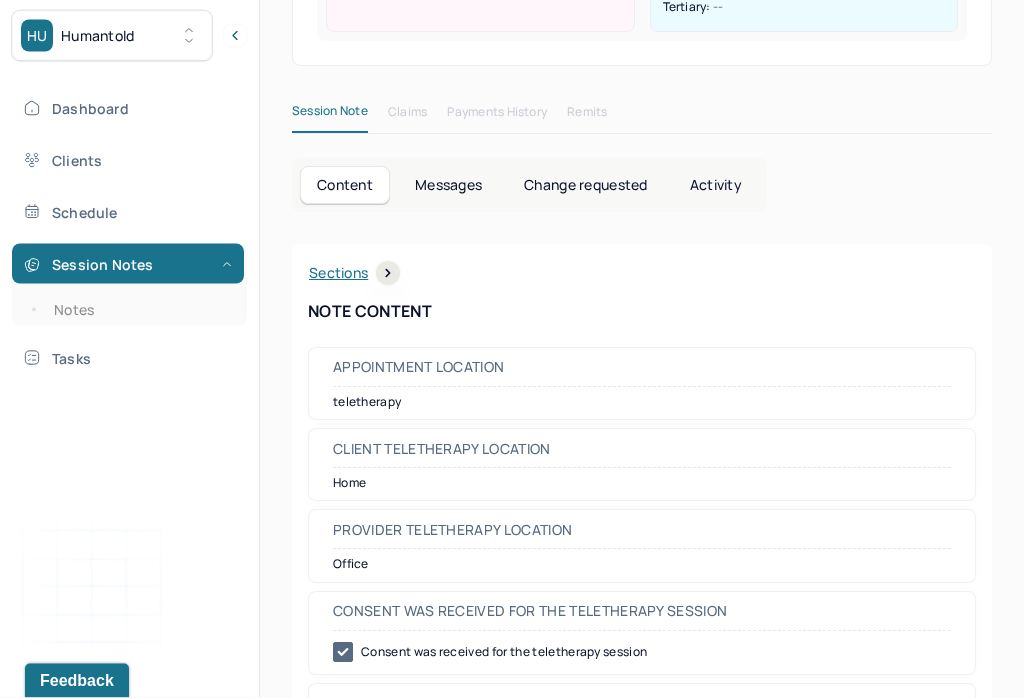 click on "Change requested" at bounding box center [585, 186] 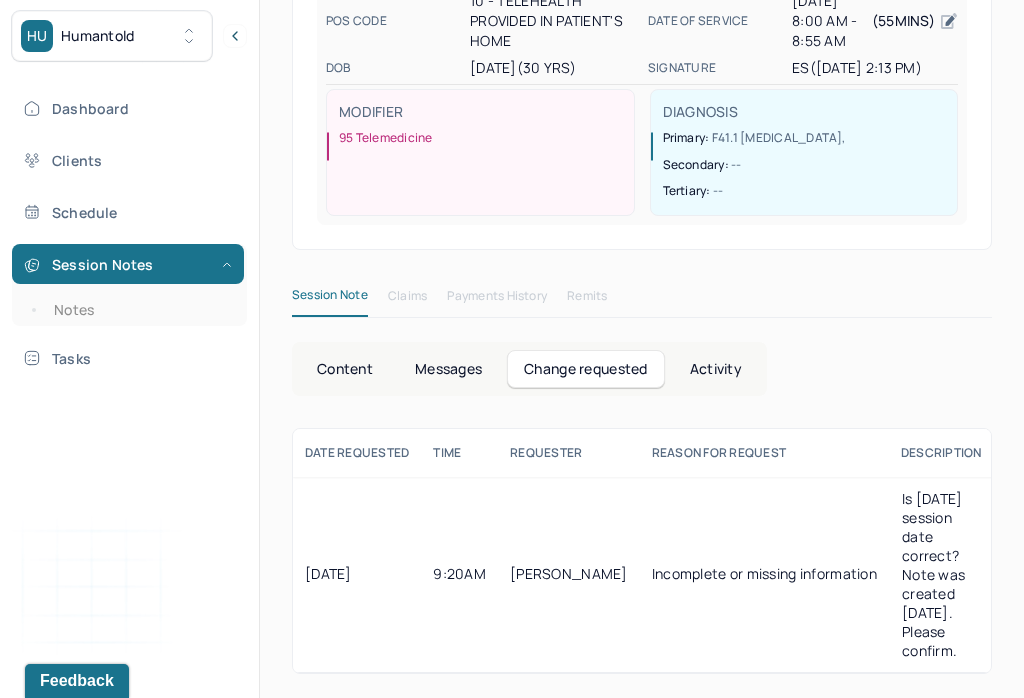 scroll, scrollTop: 198, scrollLeft: 0, axis: vertical 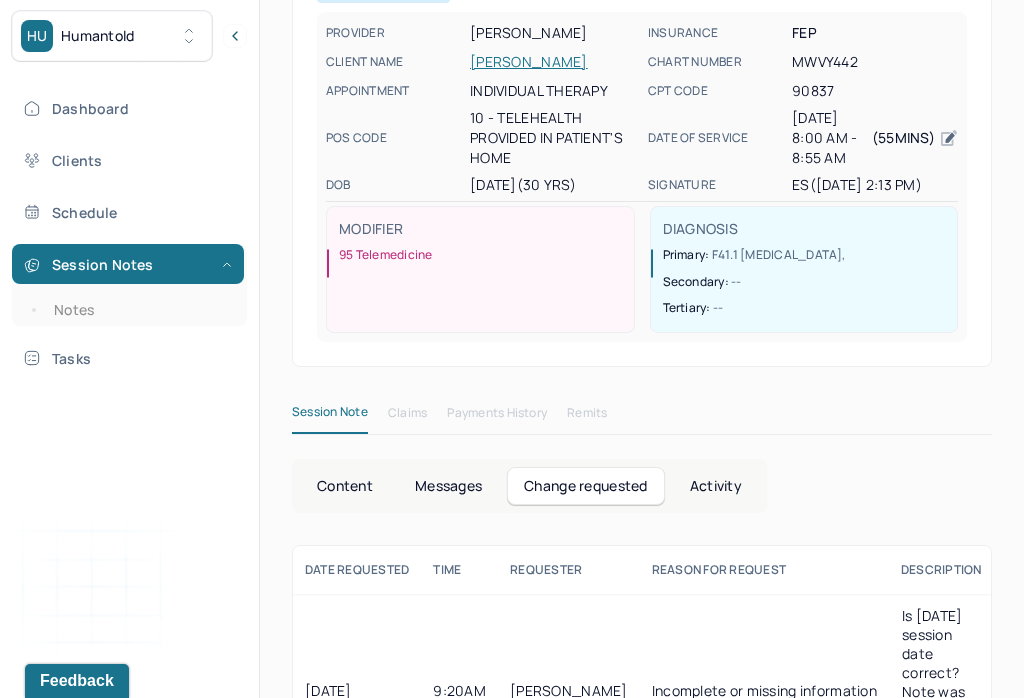 click on "Incomplete or missing information" at bounding box center [764, 692] 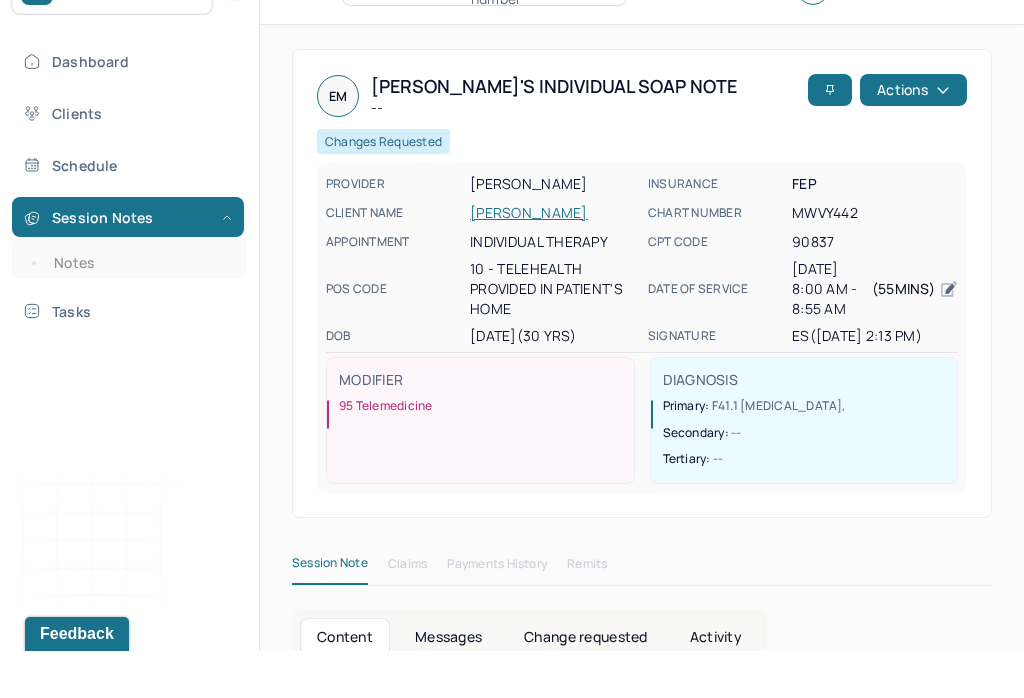 scroll, scrollTop: 118, scrollLeft: 0, axis: vertical 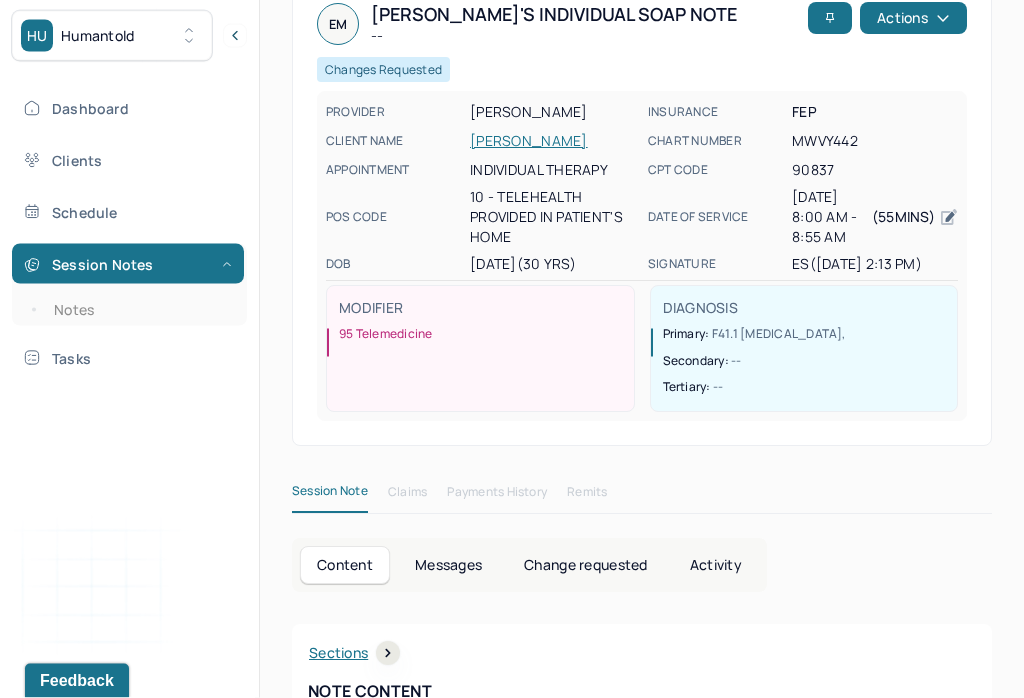 click on "Session Note" at bounding box center [330, 496] 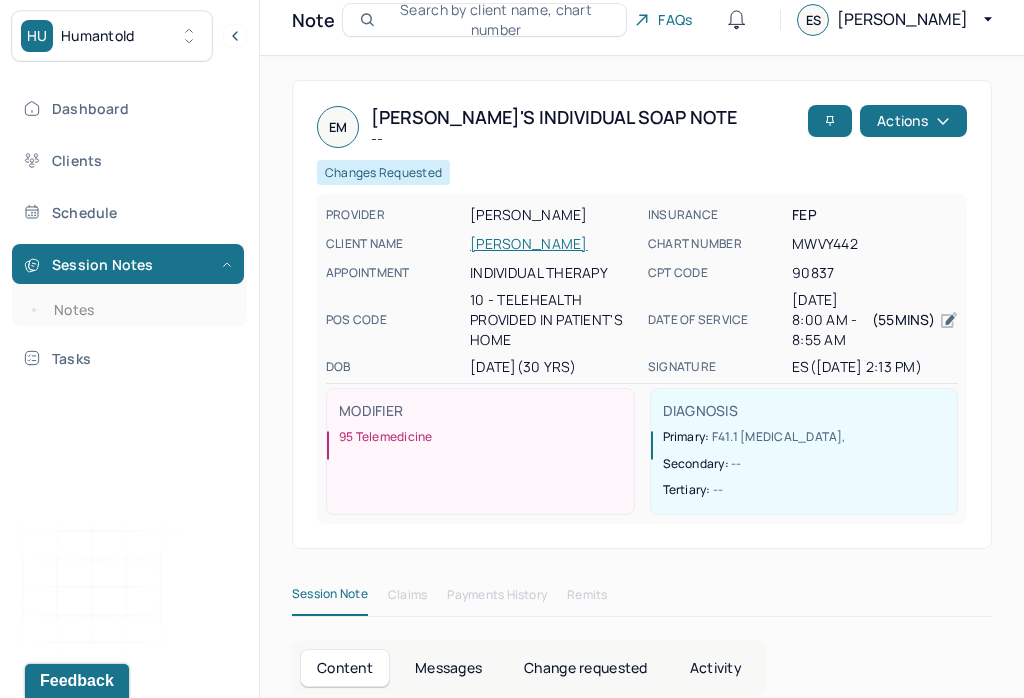 scroll, scrollTop: 0, scrollLeft: 0, axis: both 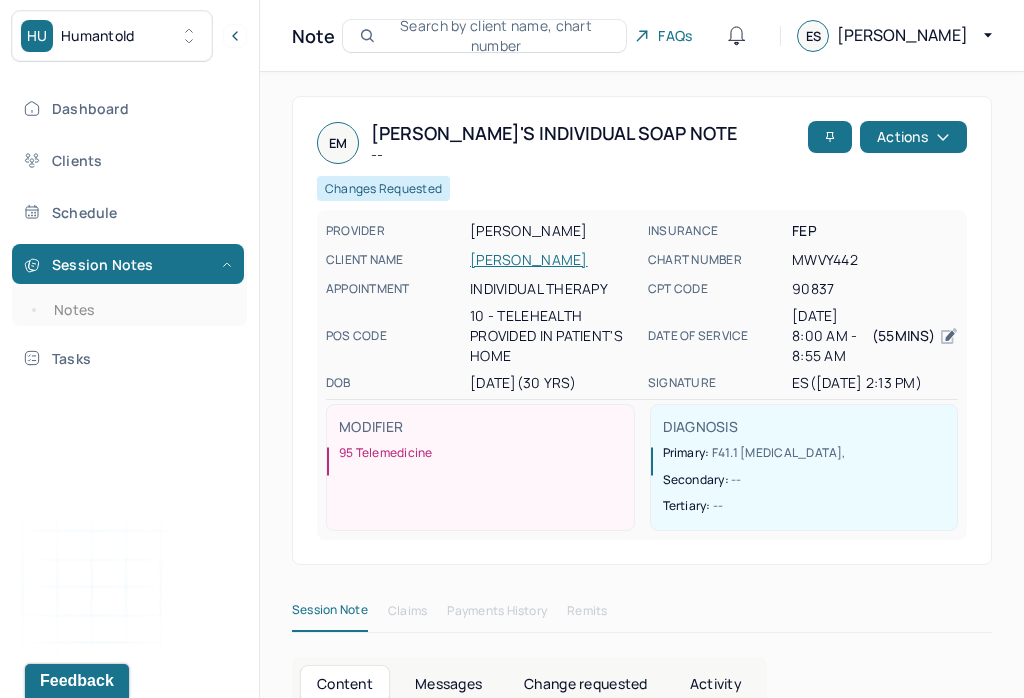 click on "[PERSON_NAME]" at bounding box center (553, 260) 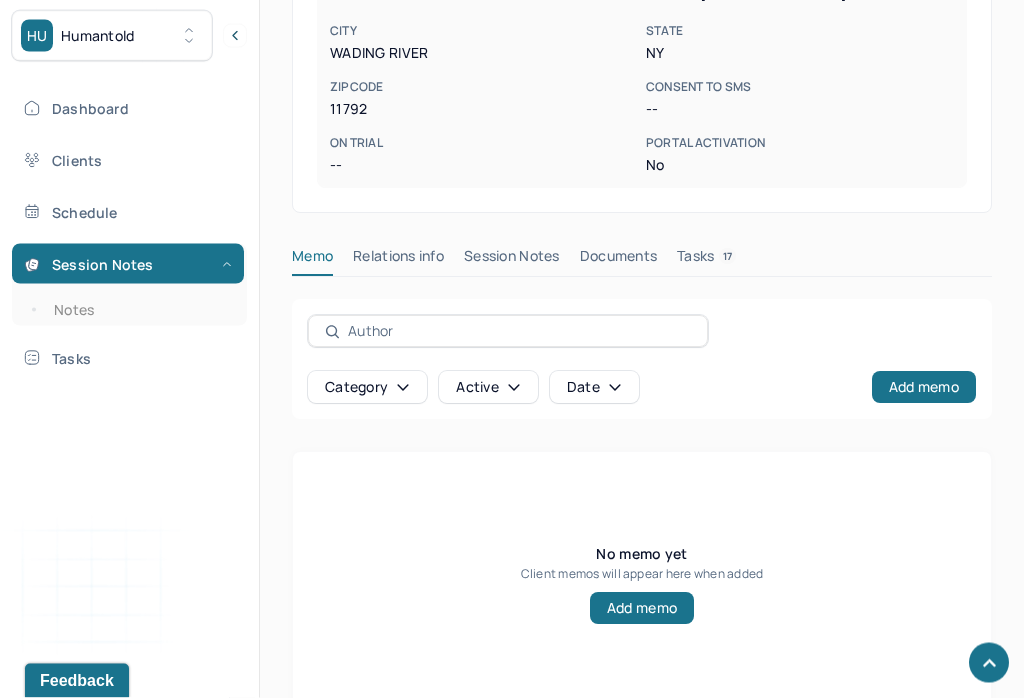 scroll, scrollTop: 609, scrollLeft: 0, axis: vertical 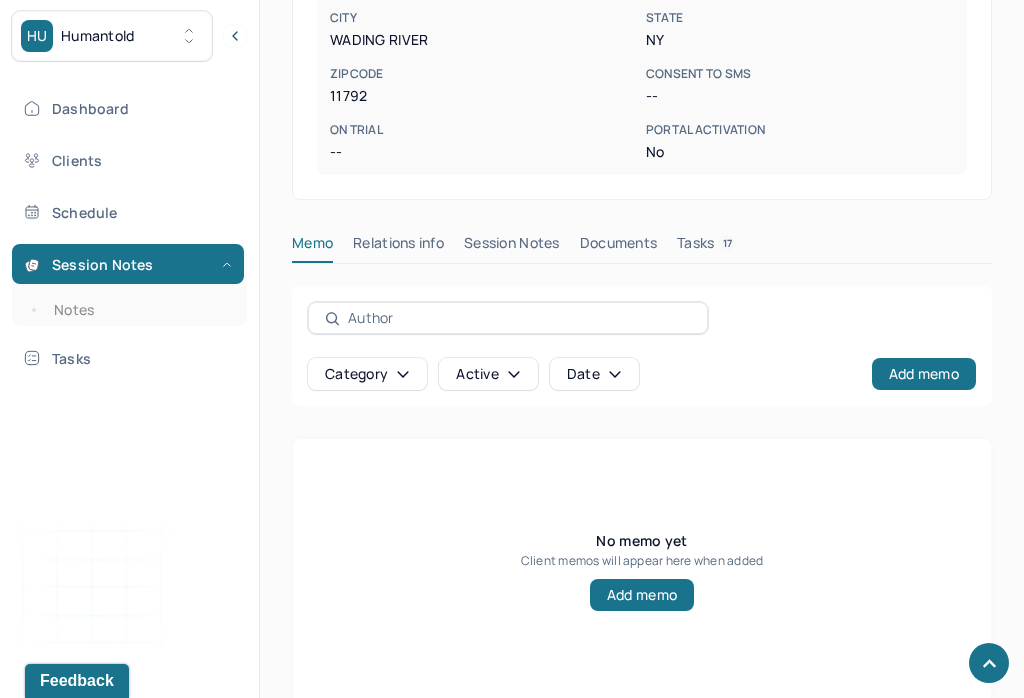 click on "Session Notes" at bounding box center [512, 247] 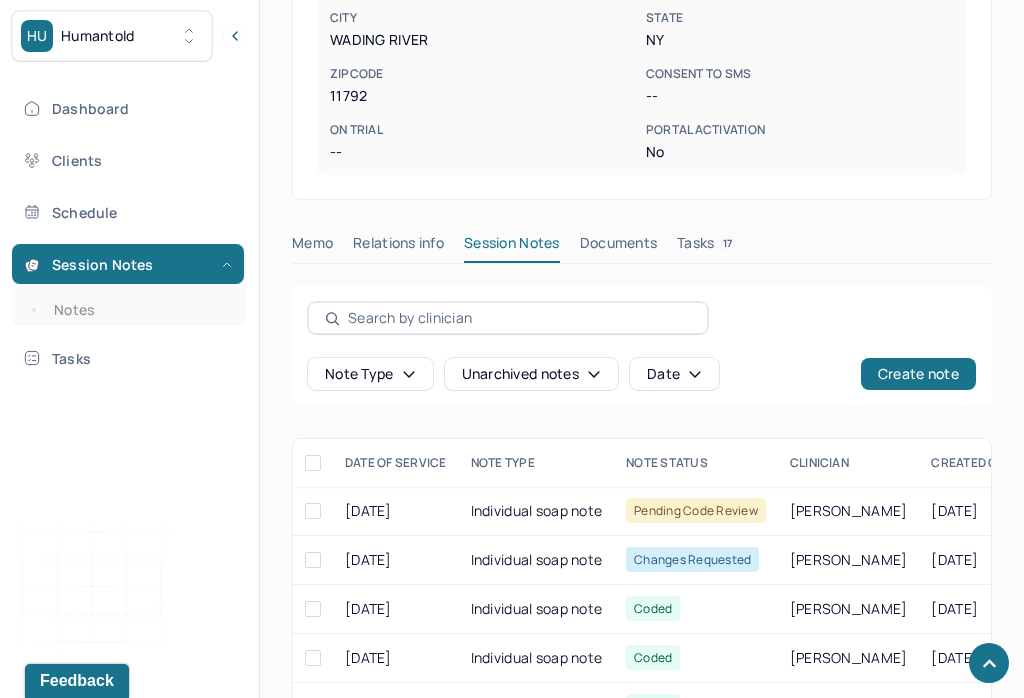 scroll, scrollTop: 0, scrollLeft: 0, axis: both 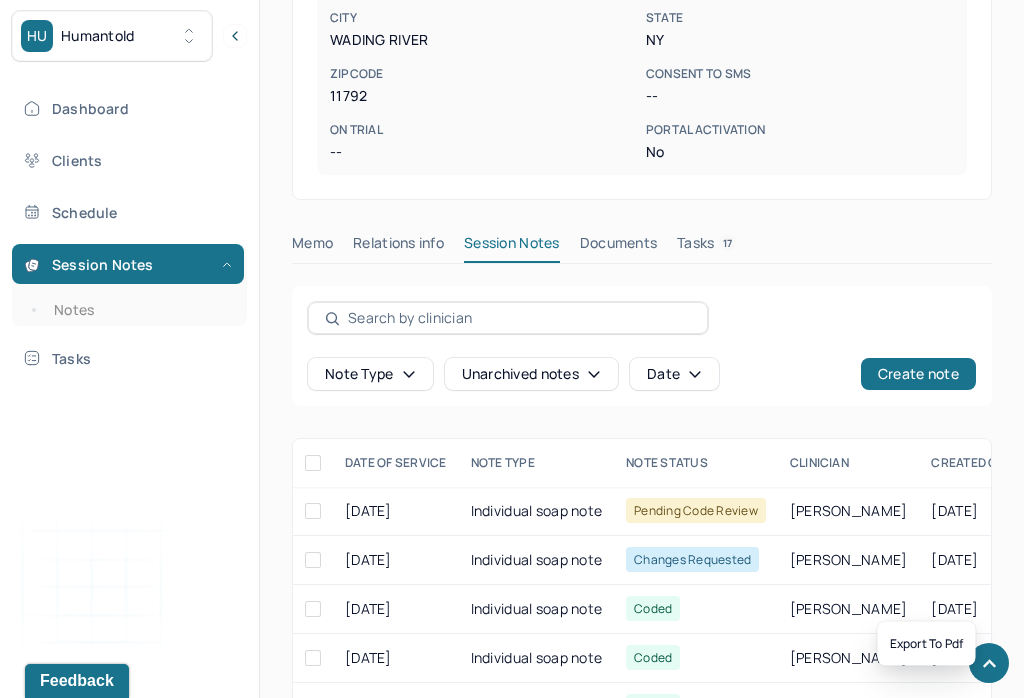 click on "Changes requested" at bounding box center (692, 559) 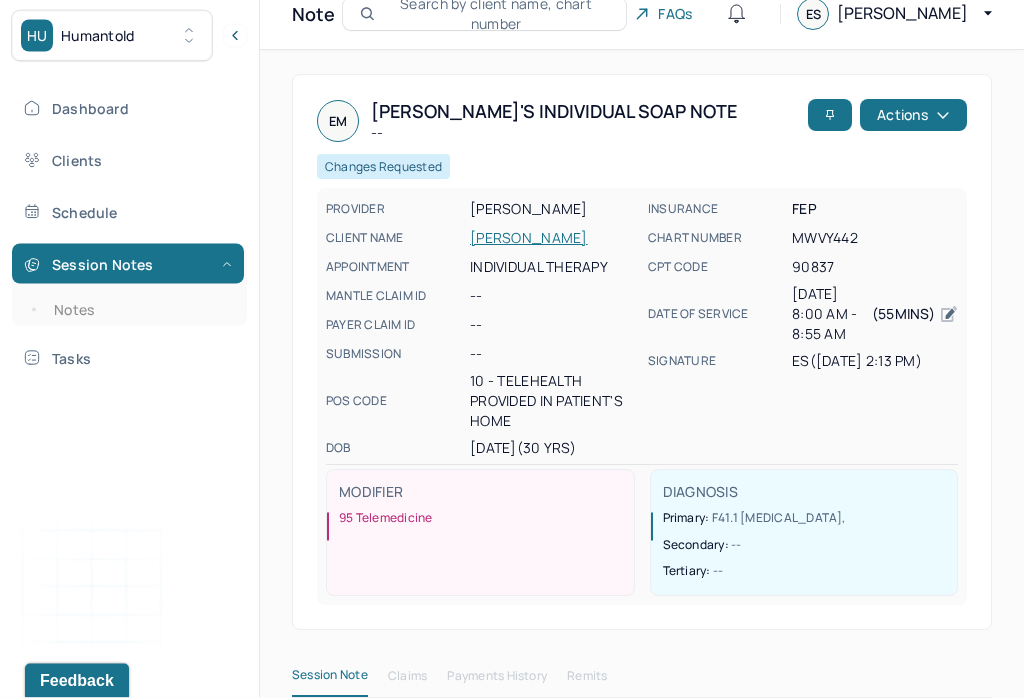 scroll, scrollTop: 0, scrollLeft: 0, axis: both 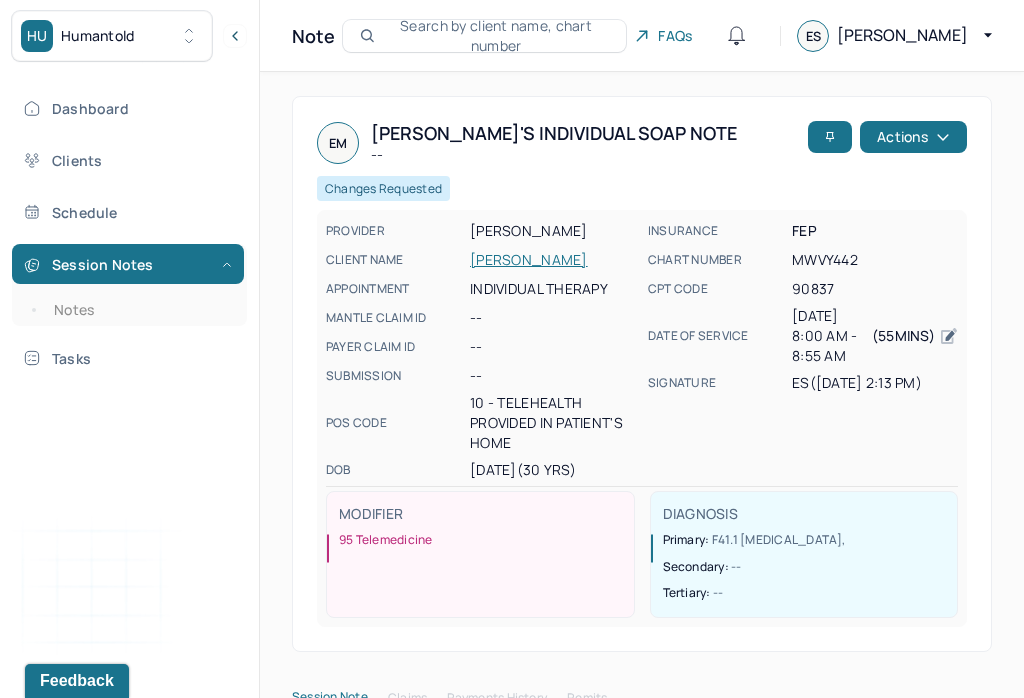 click on "Notes" at bounding box center (139, 310) 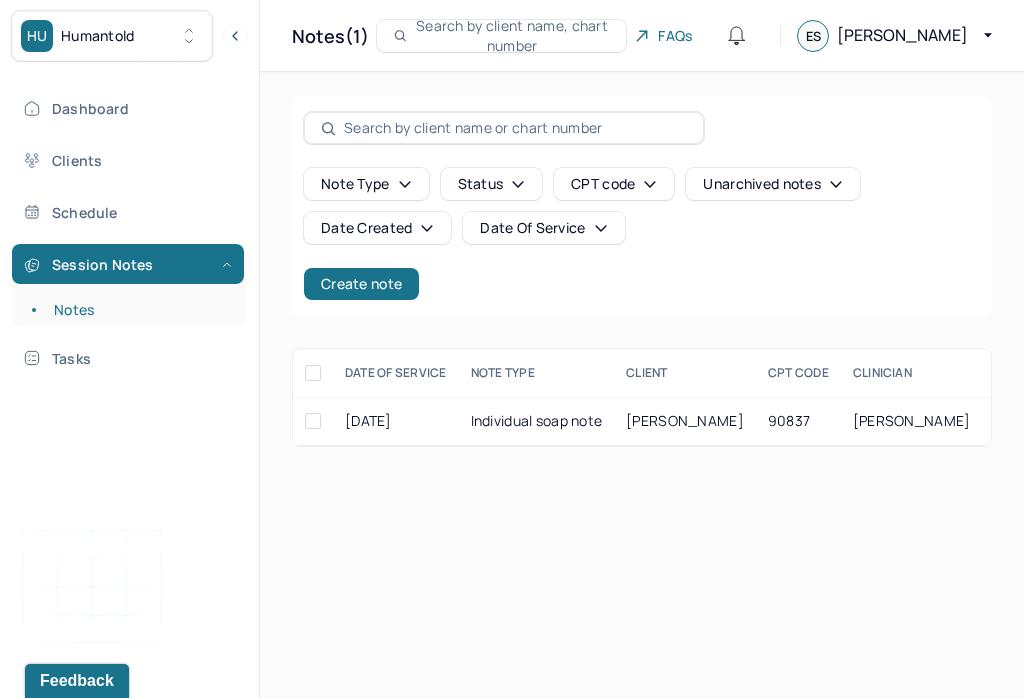 scroll, scrollTop: 0, scrollLeft: 0, axis: both 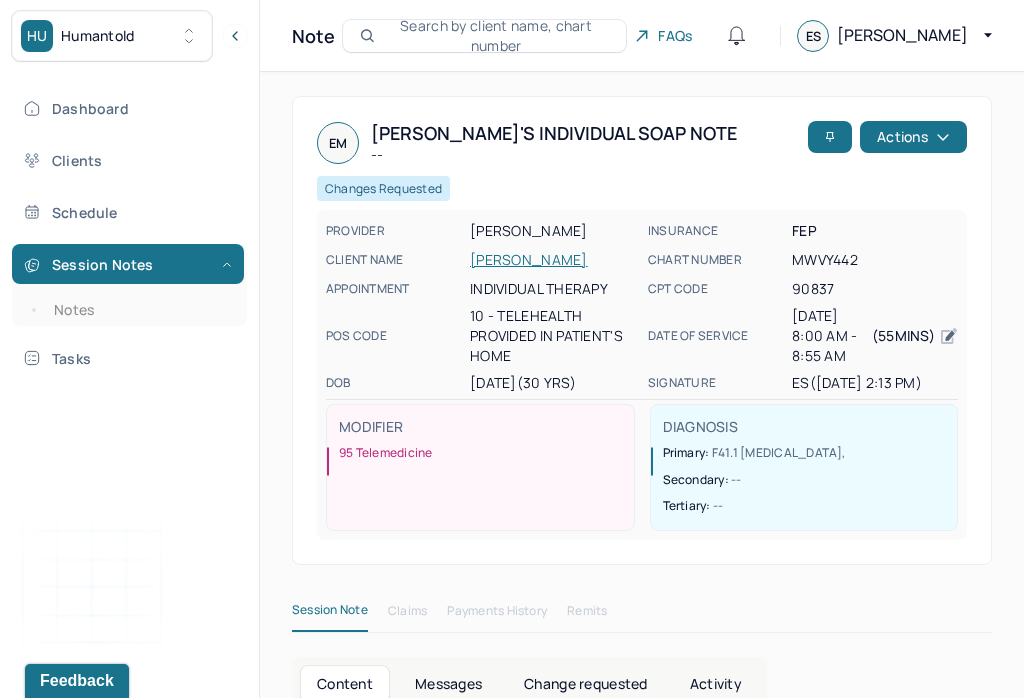 click on "[PERSON_NAME]" at bounding box center (553, 260) 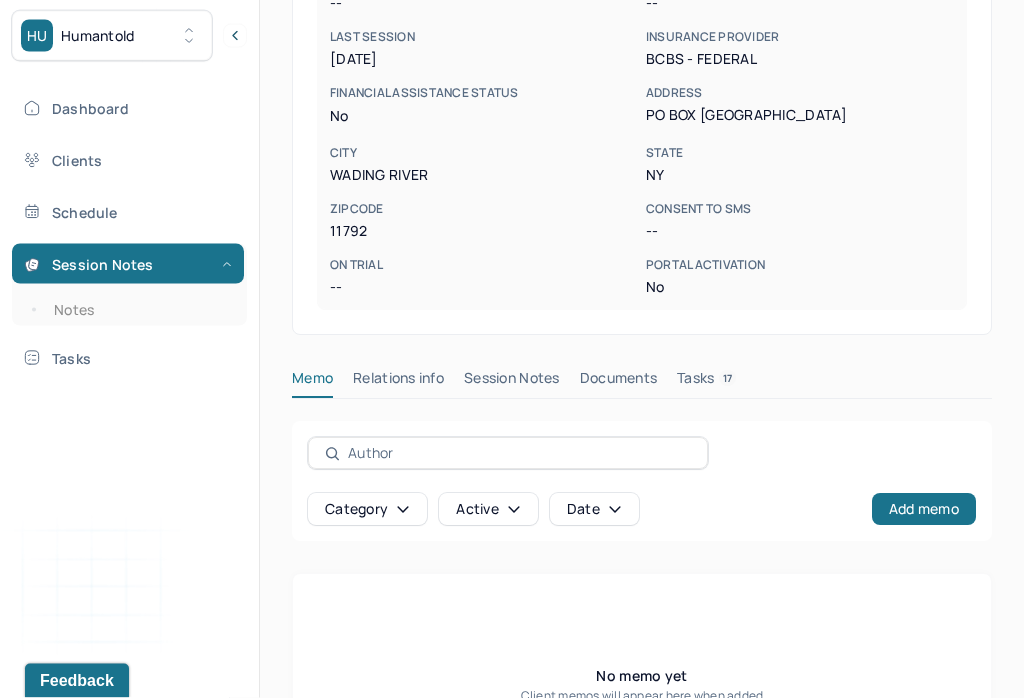 scroll, scrollTop: 609, scrollLeft: 0, axis: vertical 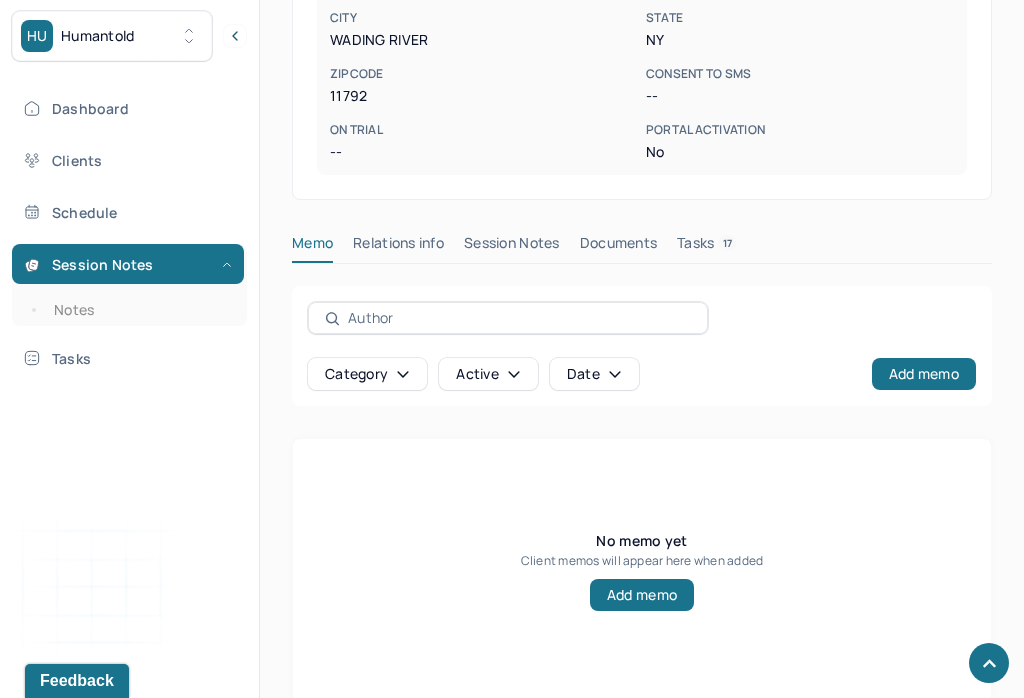 click on "Session Notes" at bounding box center (512, 247) 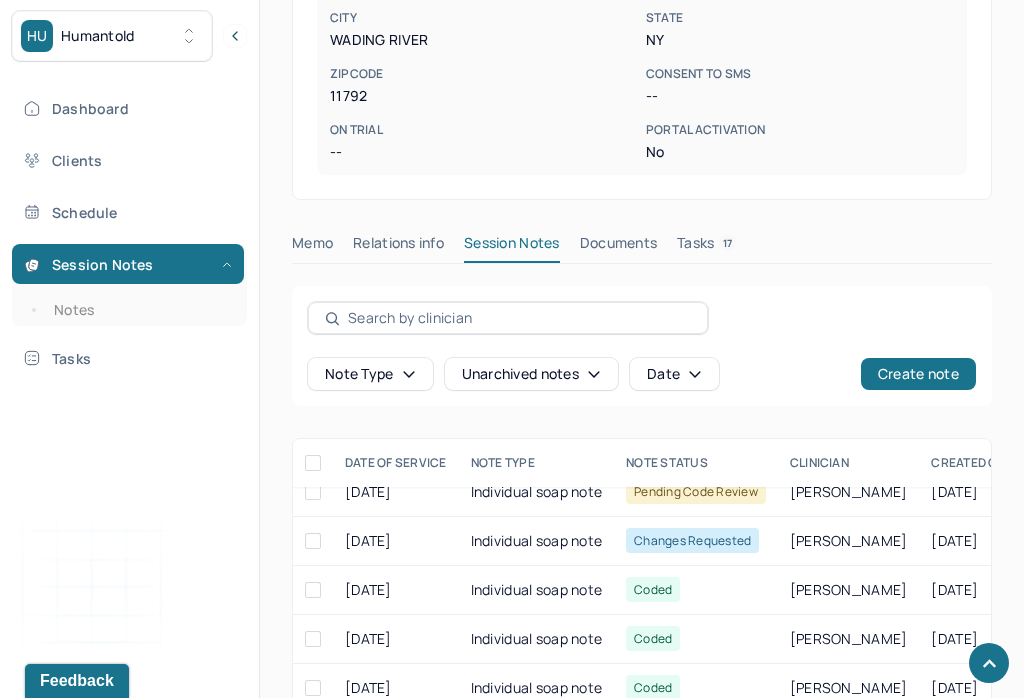 scroll, scrollTop: 14, scrollLeft: 0, axis: vertical 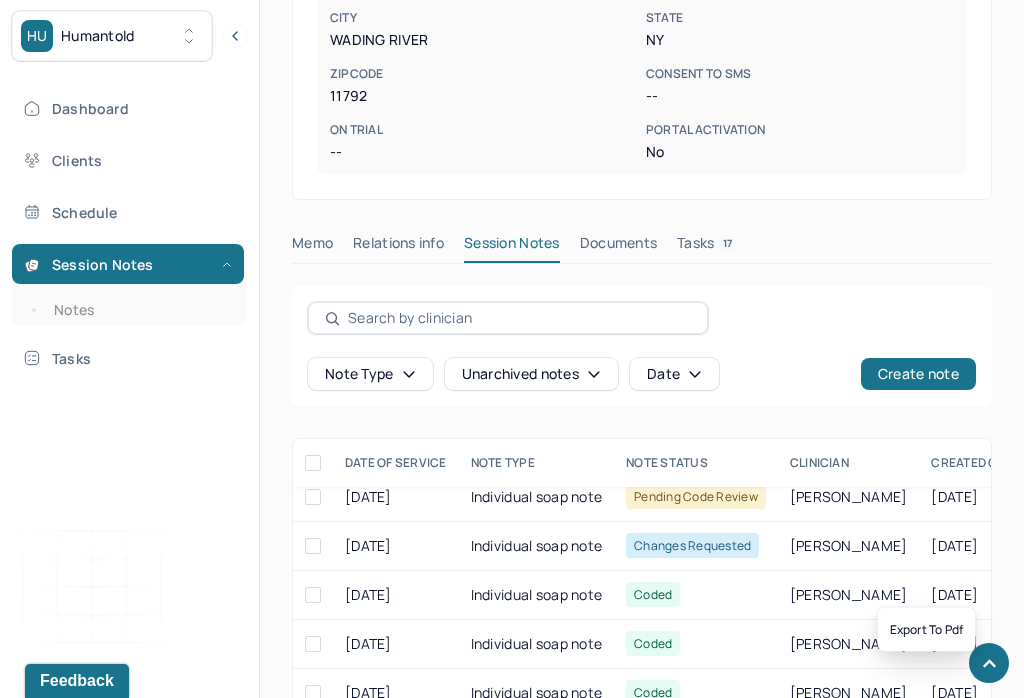 click on "[PERSON_NAME]" at bounding box center (849, 546) 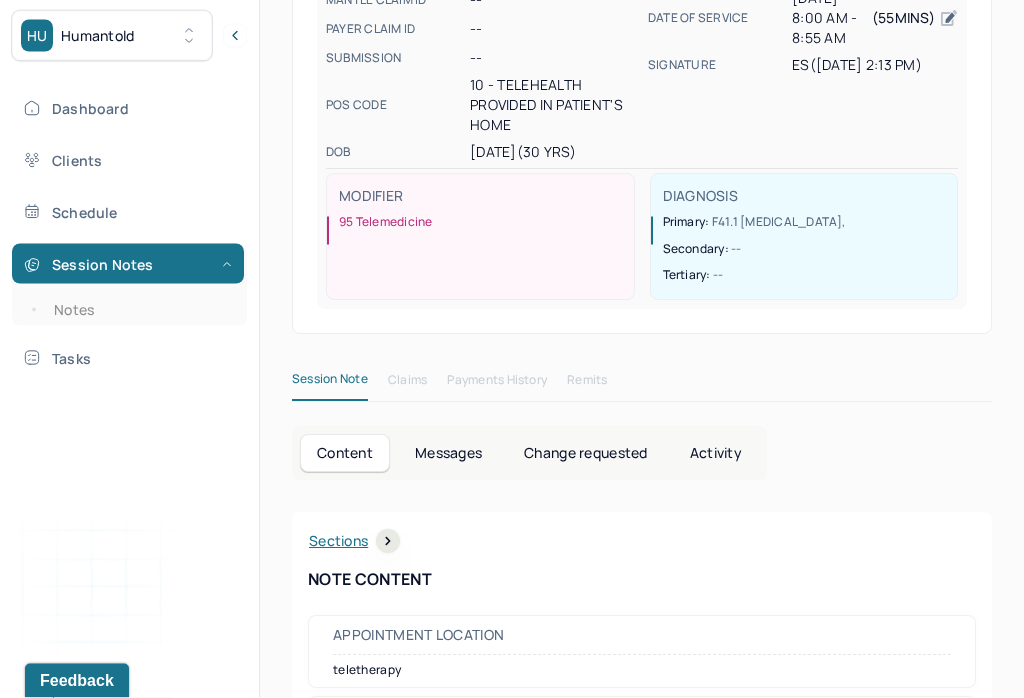 scroll, scrollTop: 323, scrollLeft: 0, axis: vertical 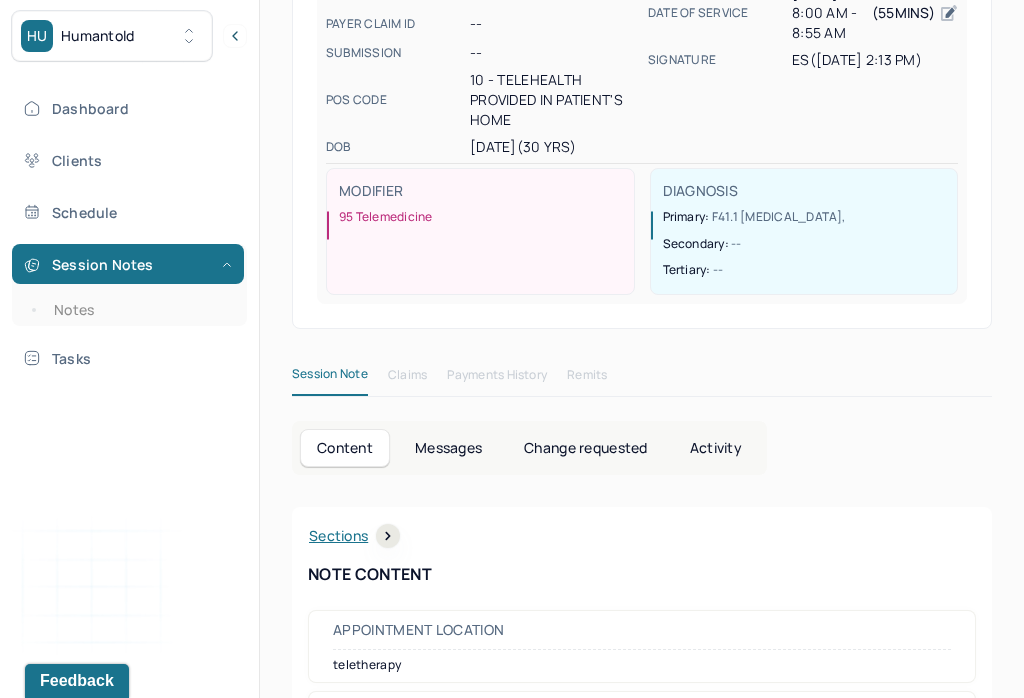 click on "Messages" at bounding box center (448, 448) 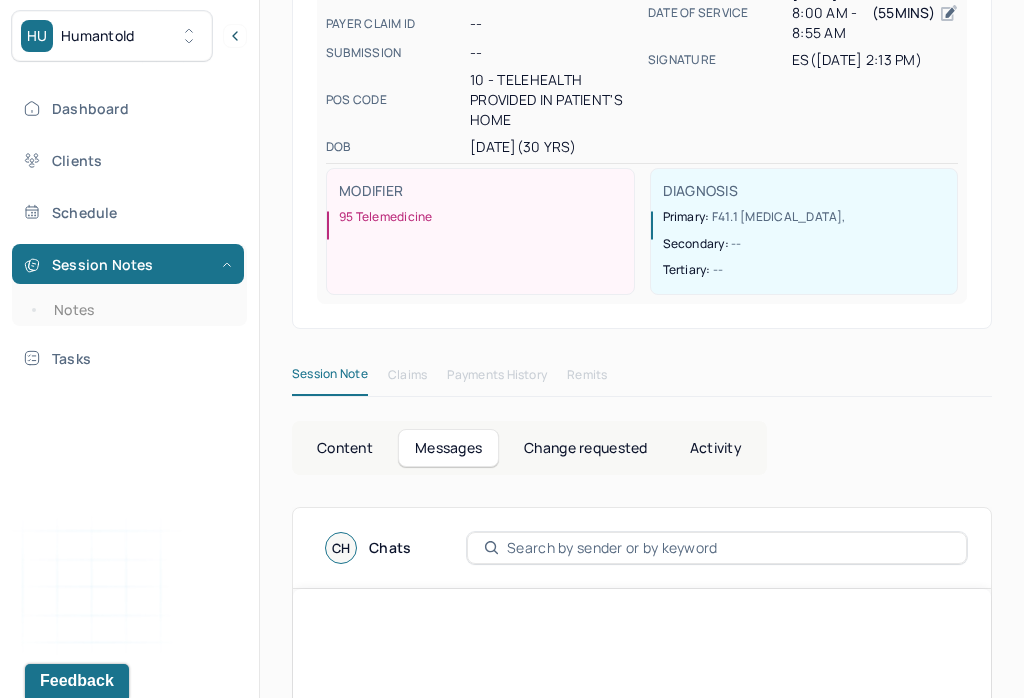 click on "Change requested" at bounding box center [585, 448] 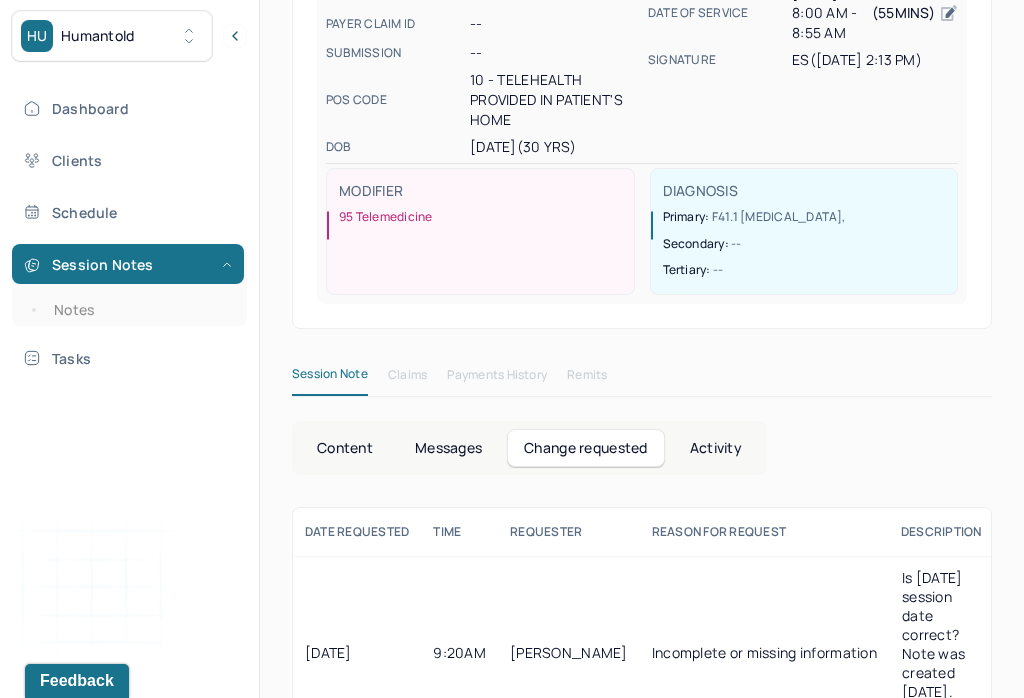 scroll, scrollTop: 285, scrollLeft: 0, axis: vertical 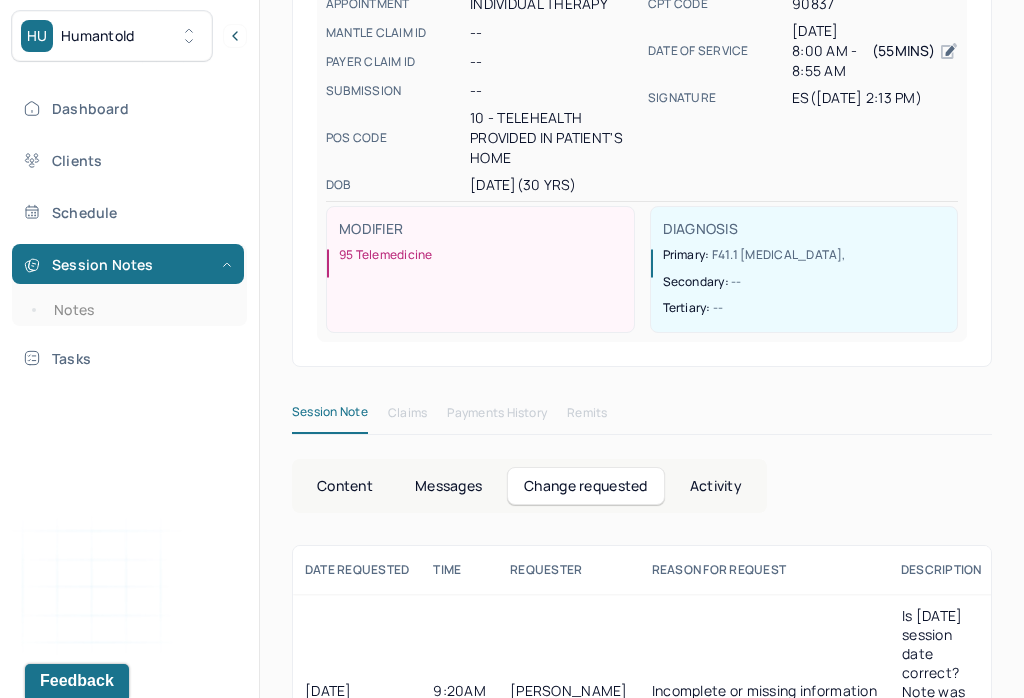 click on "[PERSON_NAME]" at bounding box center (569, 690) 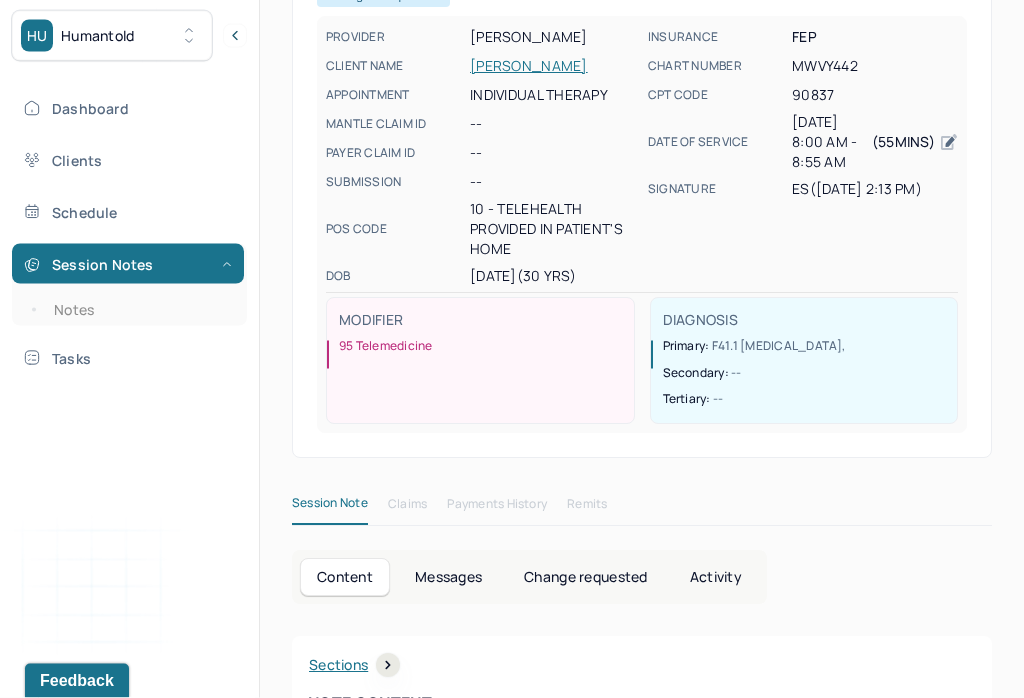 scroll, scrollTop: 174, scrollLeft: 0, axis: vertical 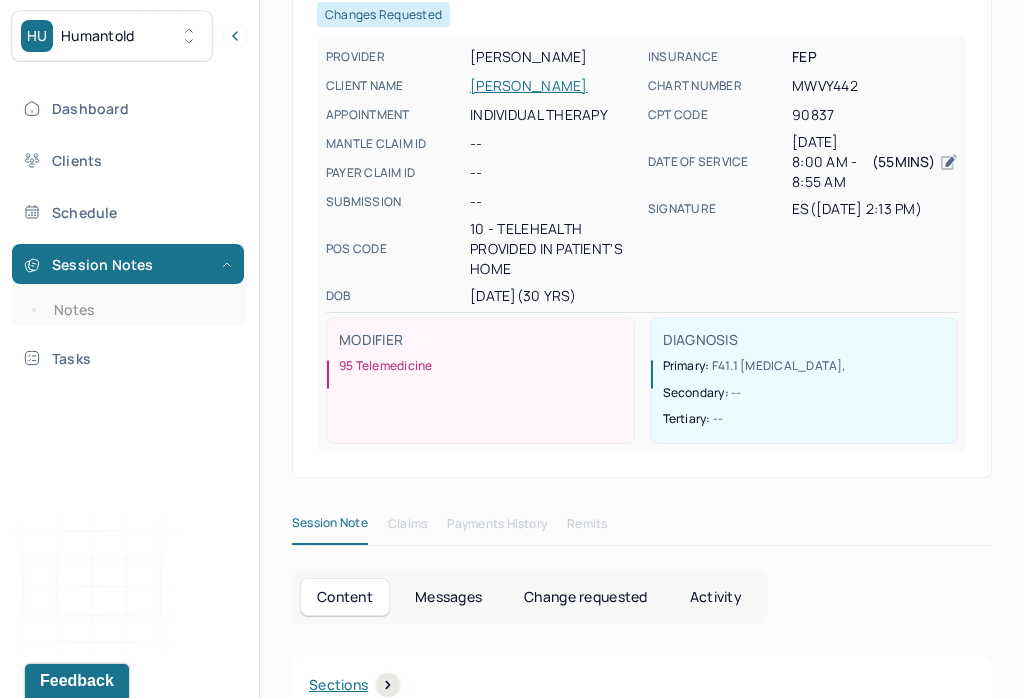 click on "[PERSON_NAME]" at bounding box center (553, 86) 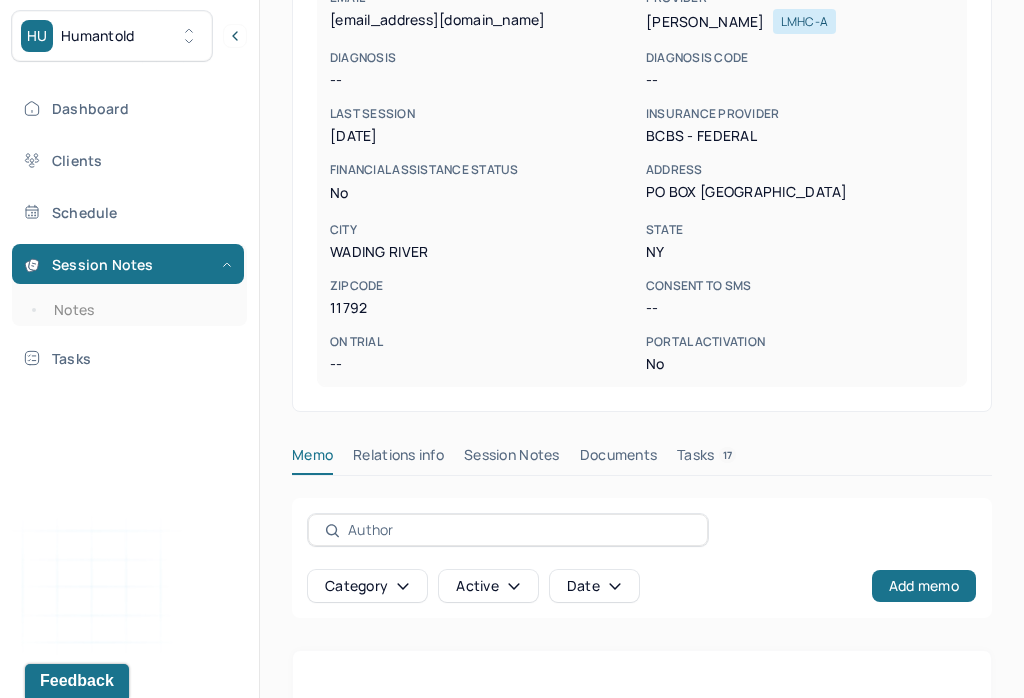 scroll, scrollTop: 382, scrollLeft: 0, axis: vertical 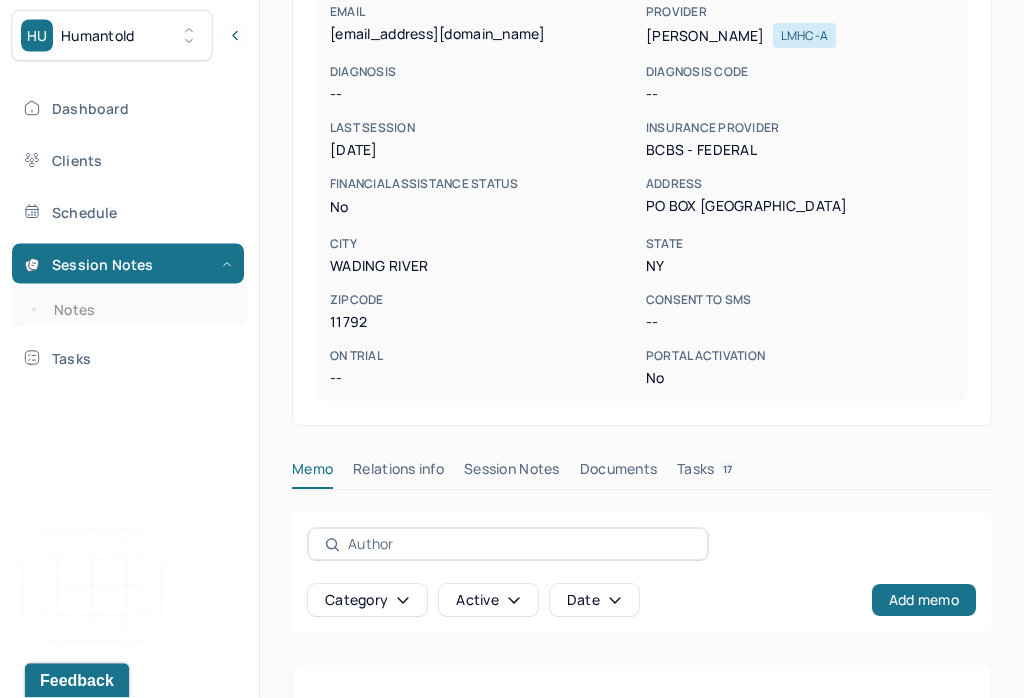 click on "Session Notes" at bounding box center [512, 474] 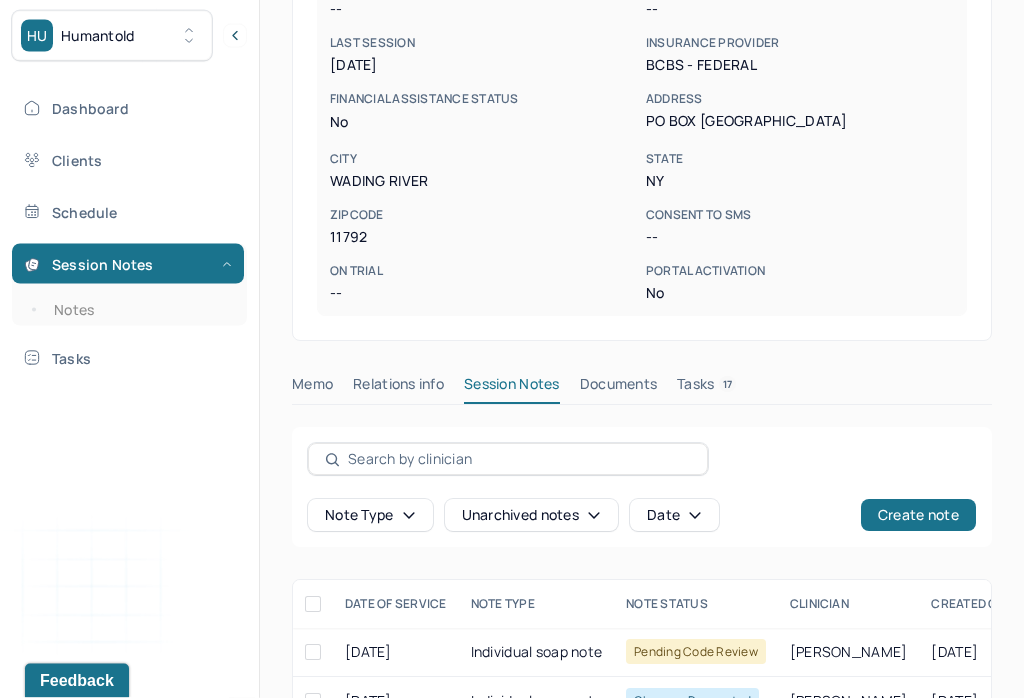 scroll, scrollTop: 472, scrollLeft: 0, axis: vertical 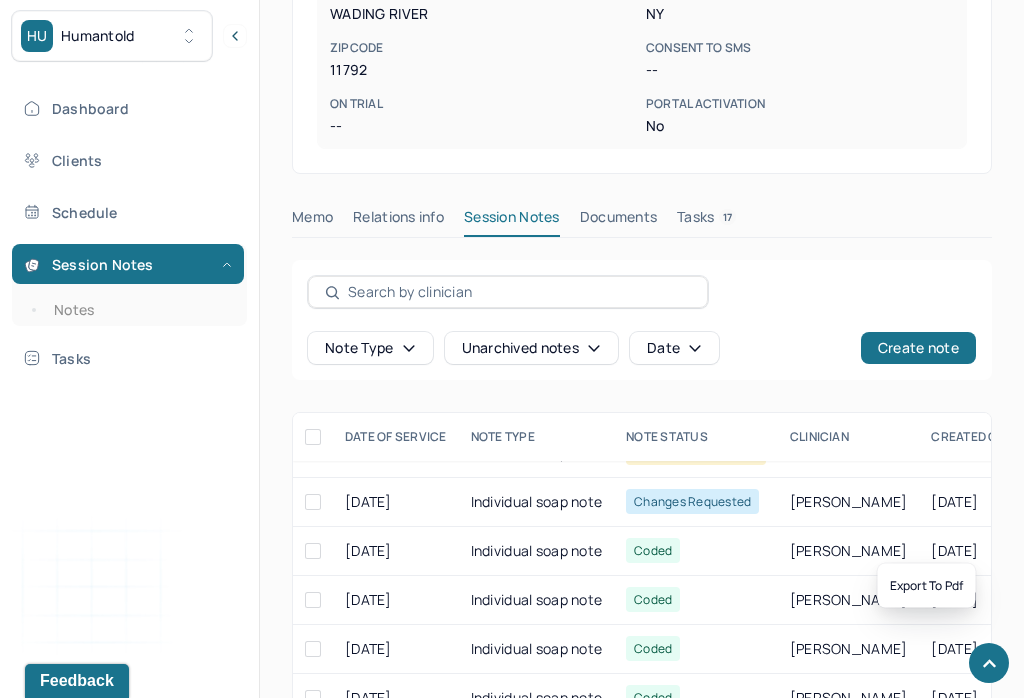 click on "[PERSON_NAME]" at bounding box center [849, 502] 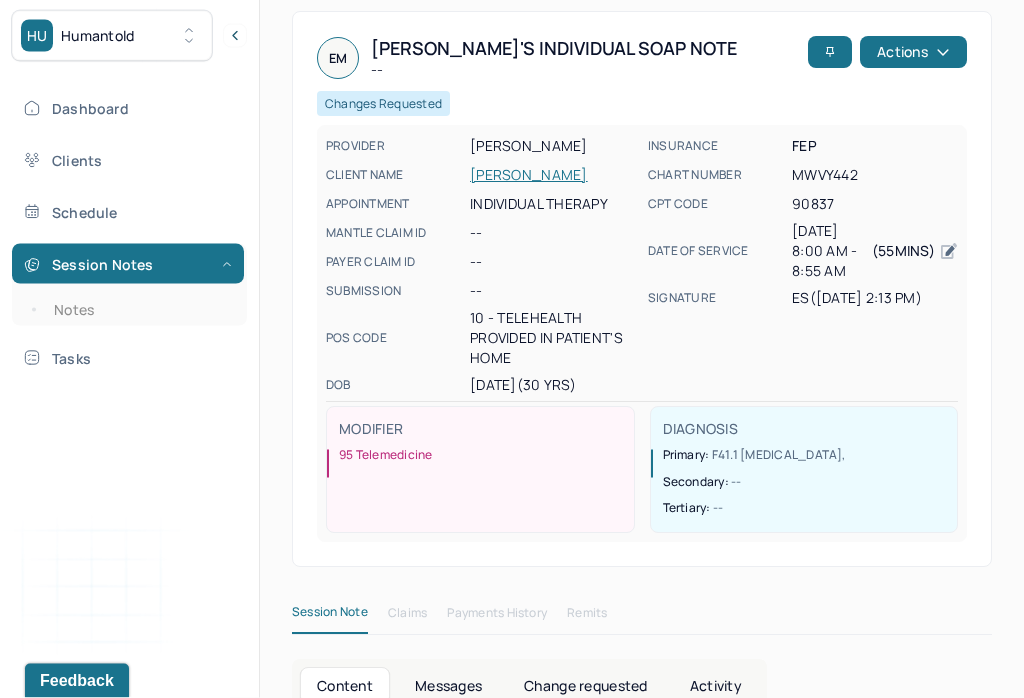 scroll, scrollTop: 61, scrollLeft: 0, axis: vertical 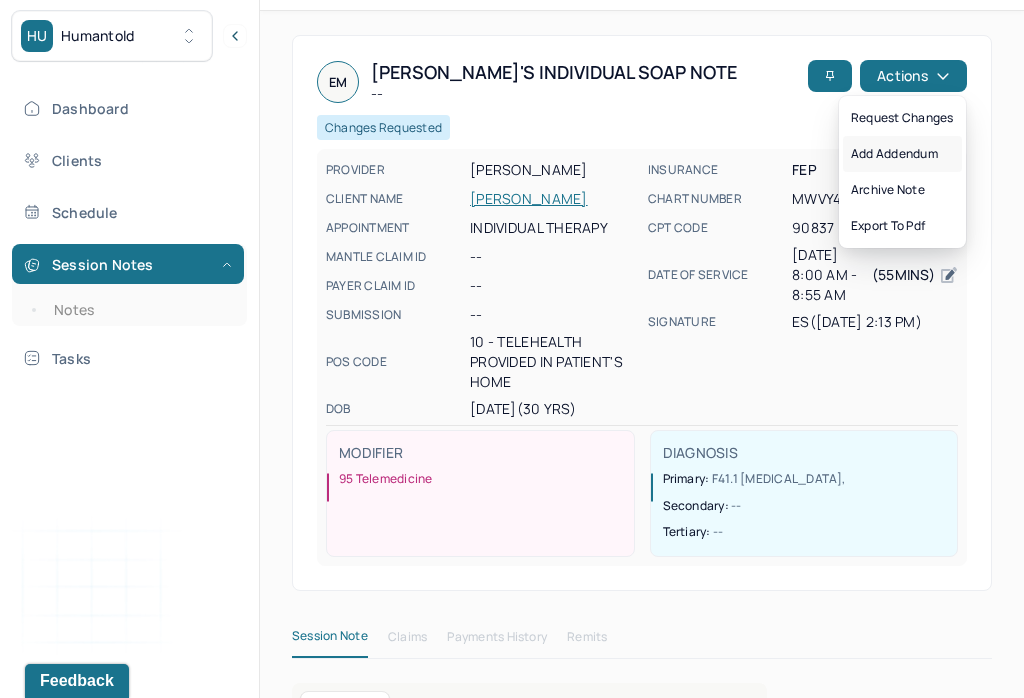 click on "Add addendum" at bounding box center (902, 154) 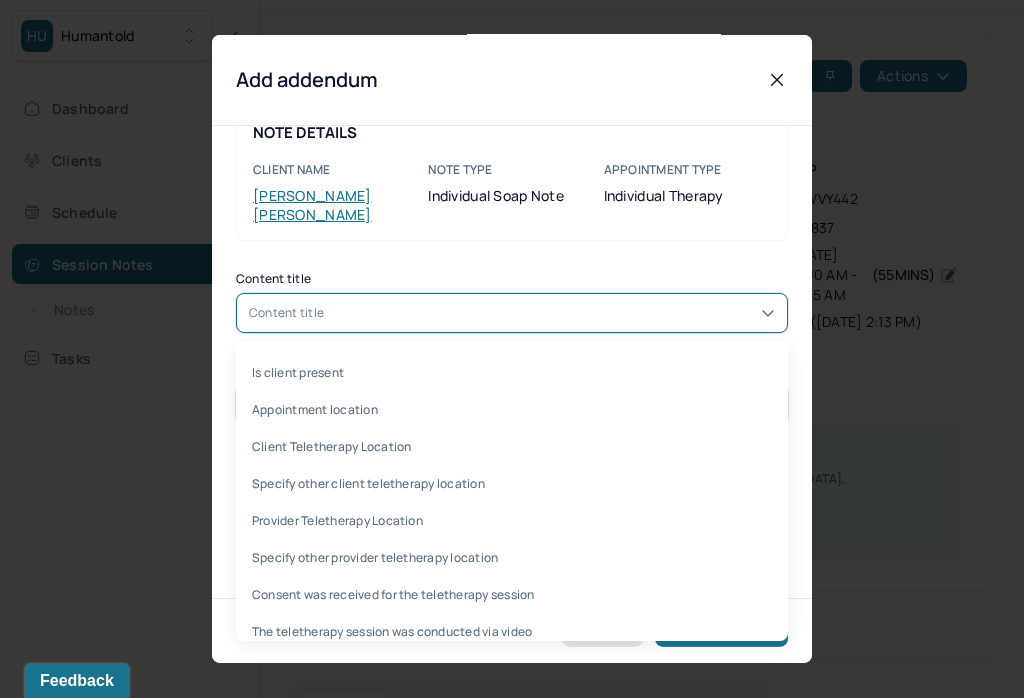 scroll, scrollTop: 45, scrollLeft: 0, axis: vertical 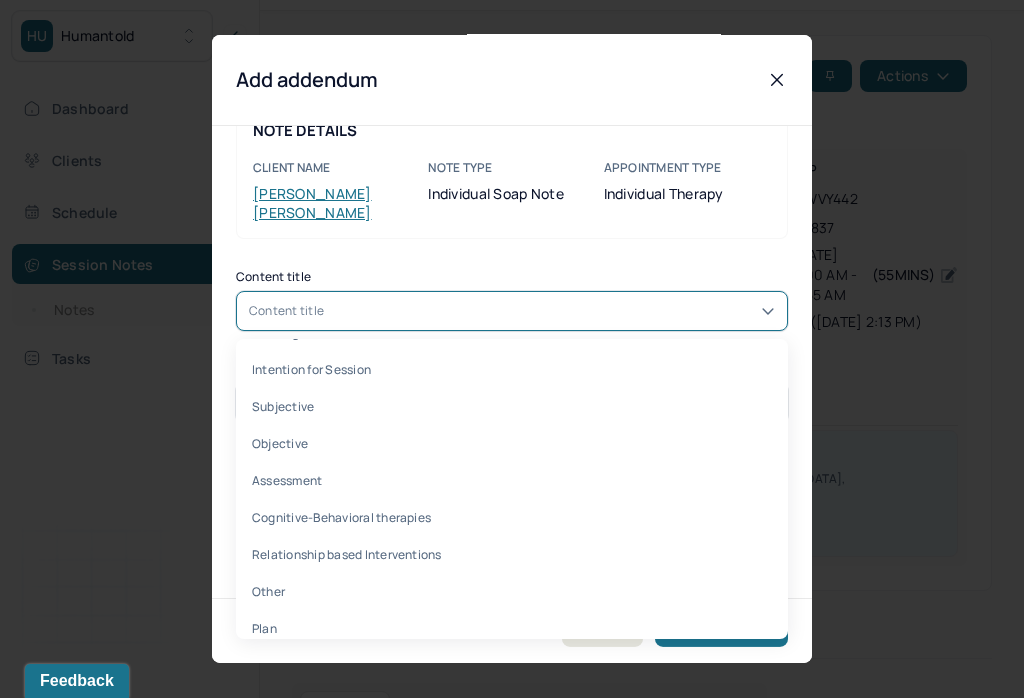 click on "Other" at bounding box center (512, 591) 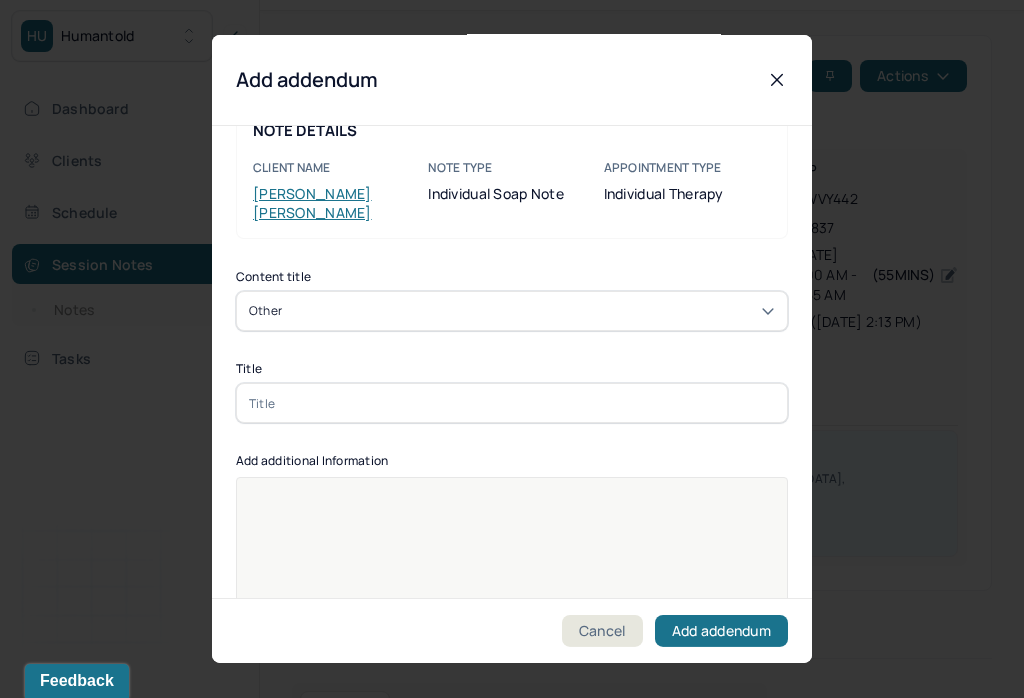 click at bounding box center [512, 403] 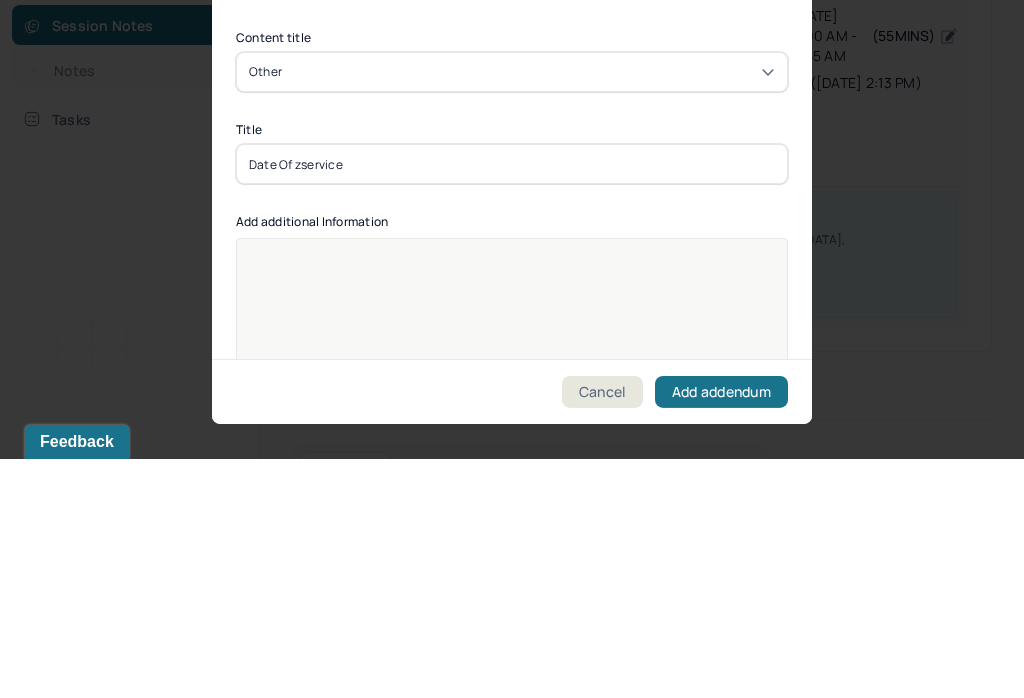 click at bounding box center (512, 498) 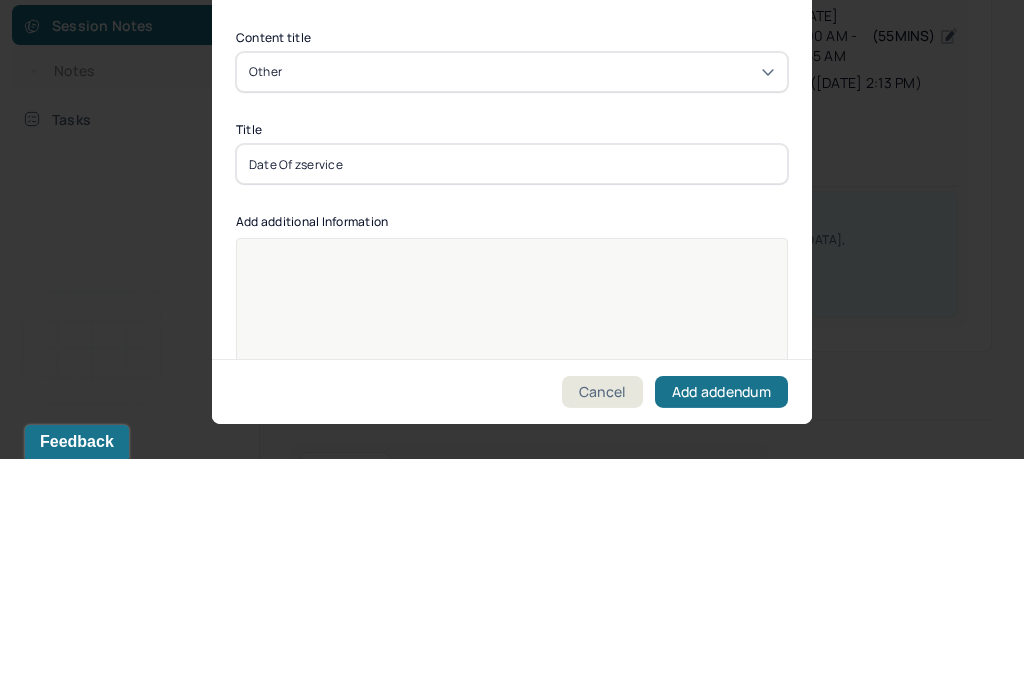 scroll, scrollTop: 78, scrollLeft: 0, axis: vertical 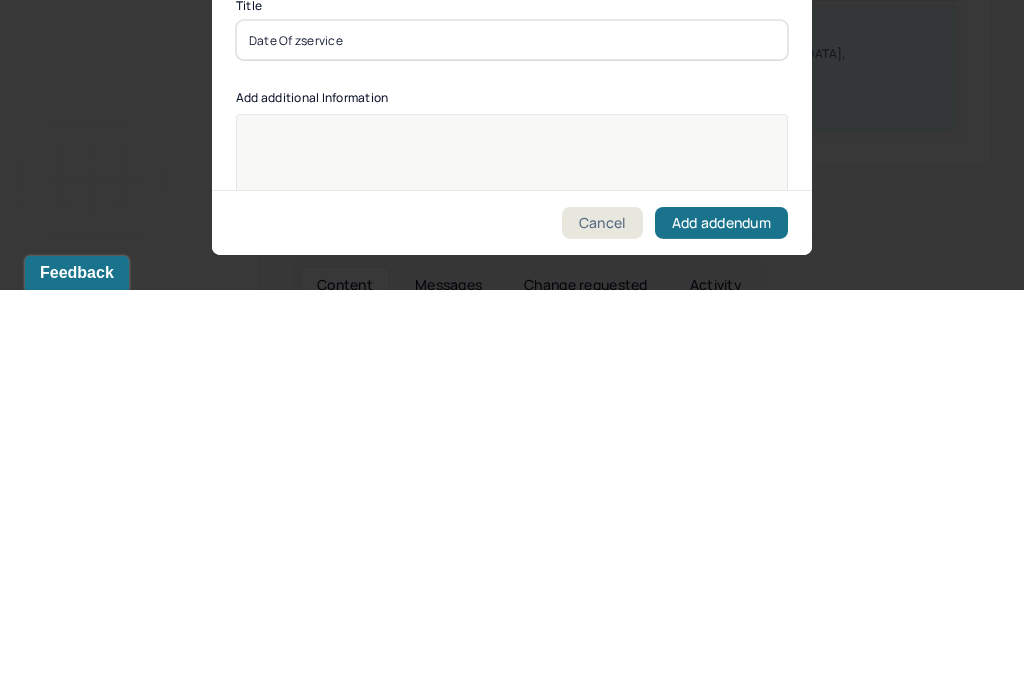 click on "Date Of zservice" at bounding box center (512, 448) 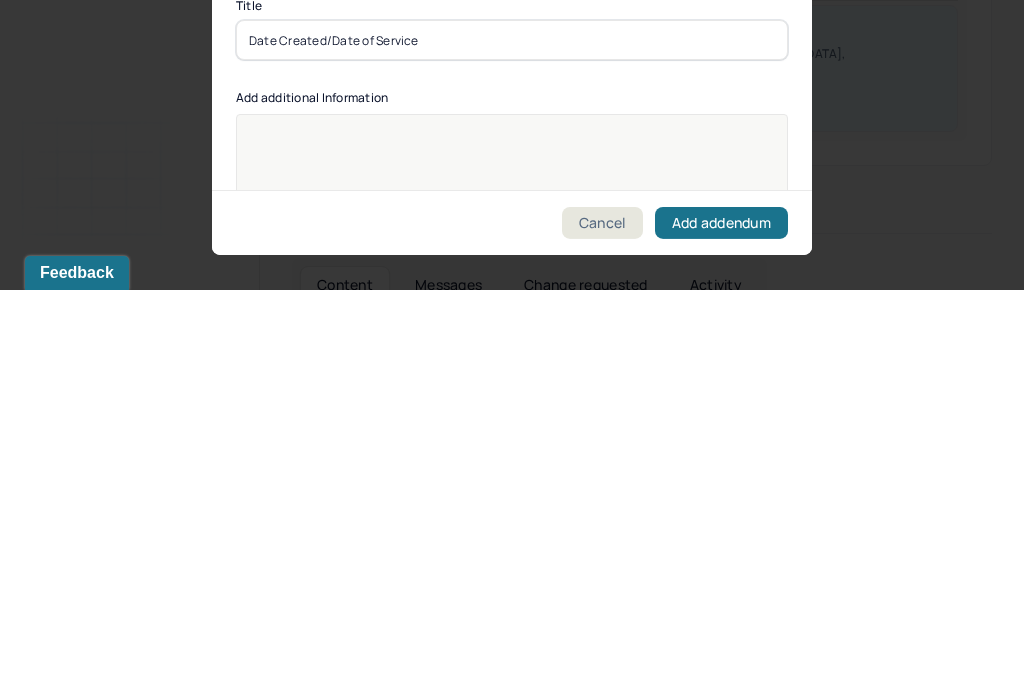 type on "Date Created/Date of Service" 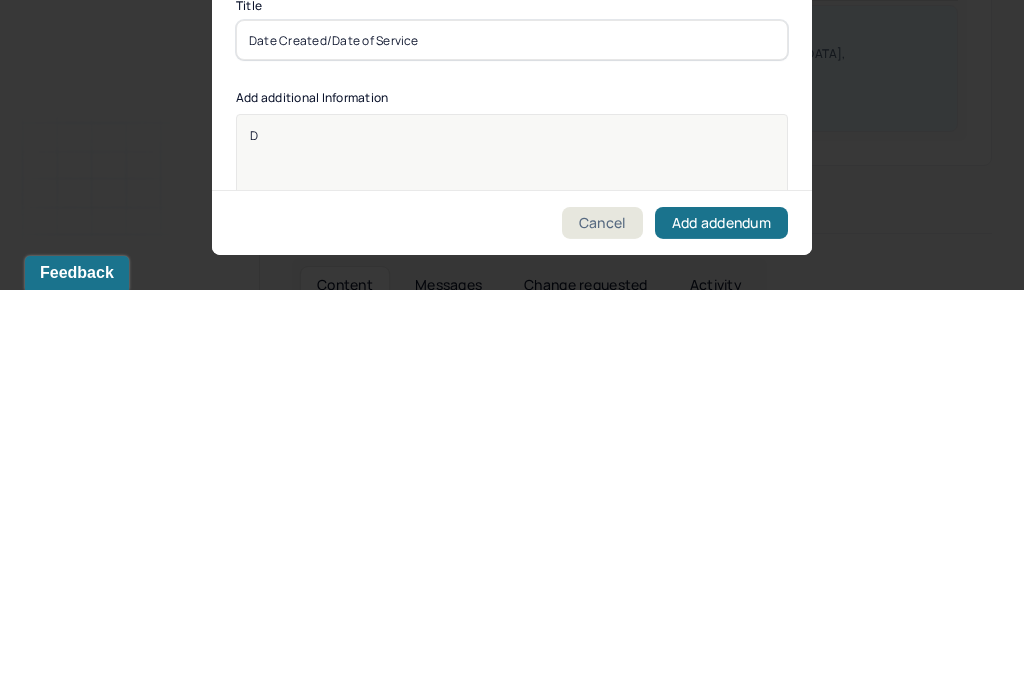 type 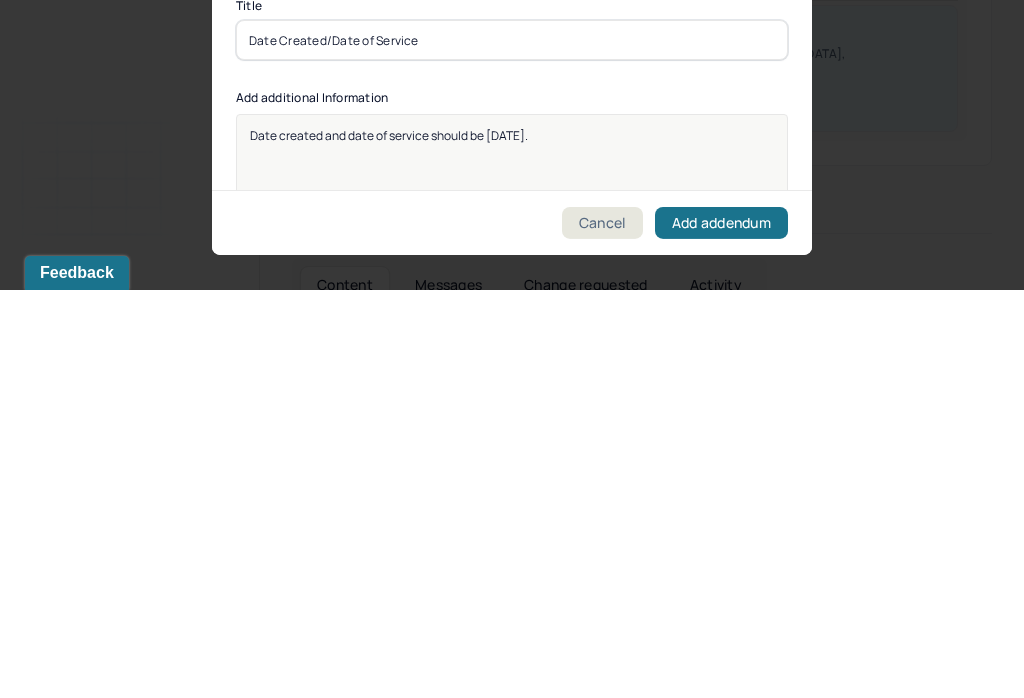 scroll, scrollTop: 487, scrollLeft: 0, axis: vertical 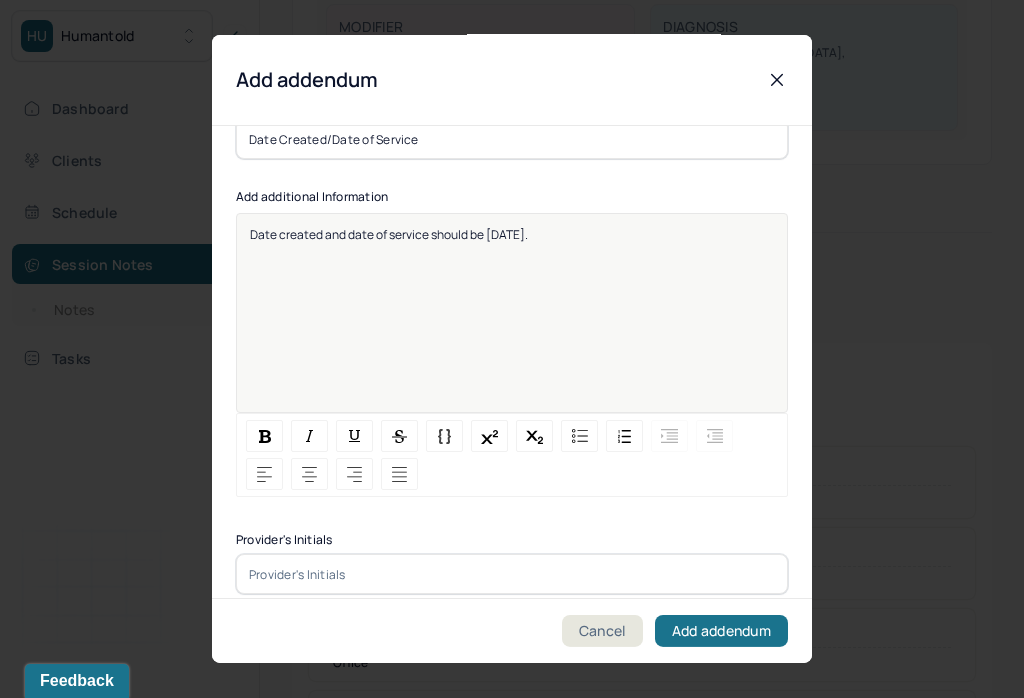 click at bounding box center [512, 574] 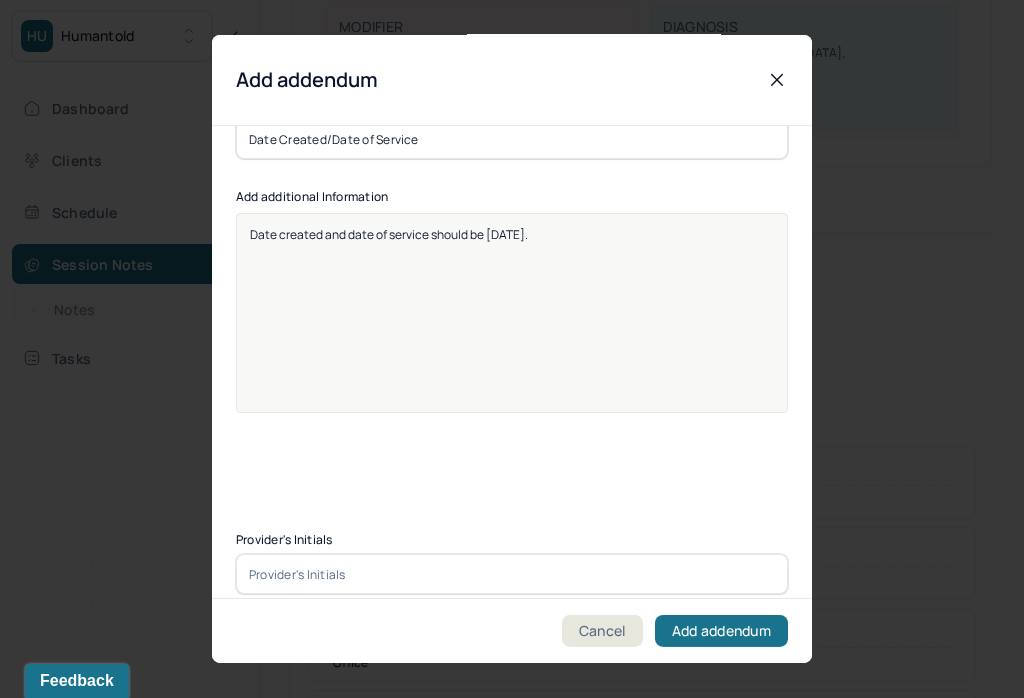 scroll, scrollTop: 489, scrollLeft: 0, axis: vertical 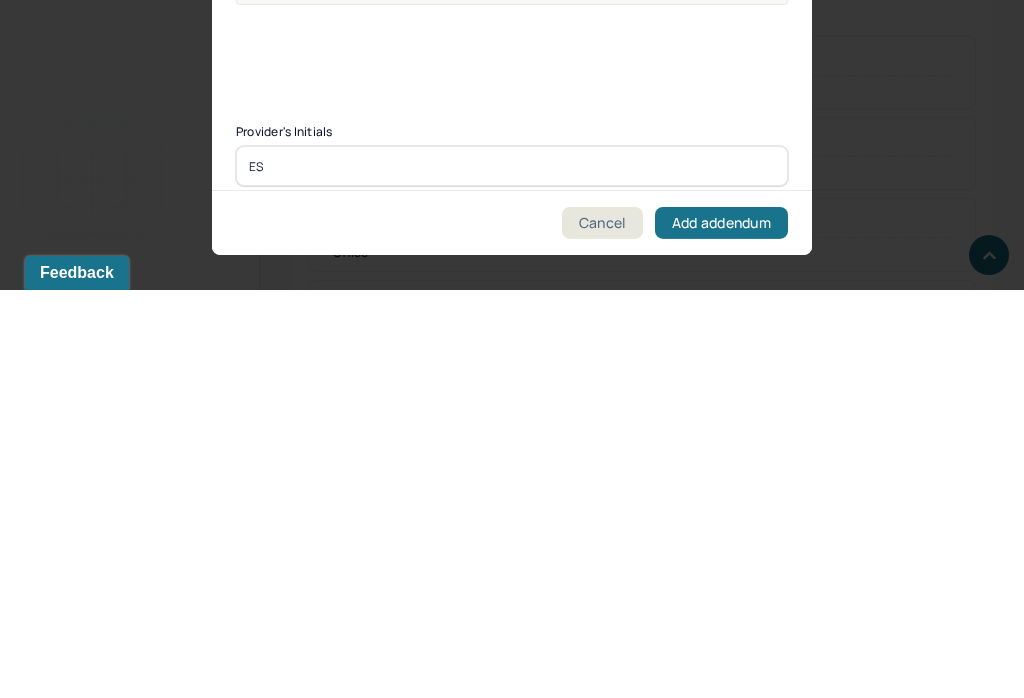 type on "ES" 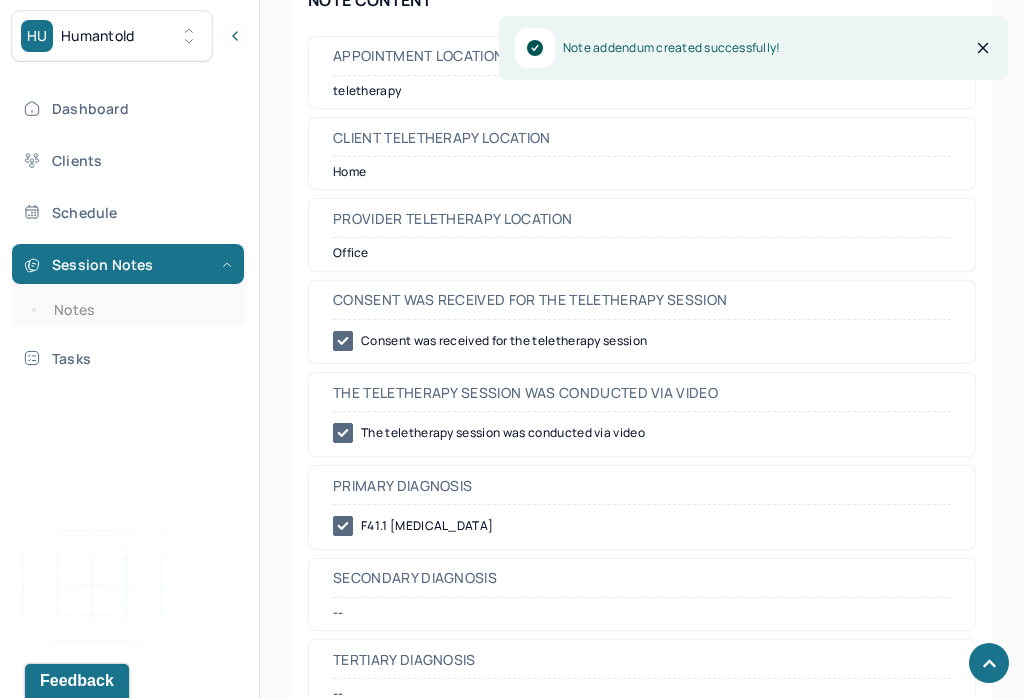 click on "Notes" at bounding box center (139, 310) 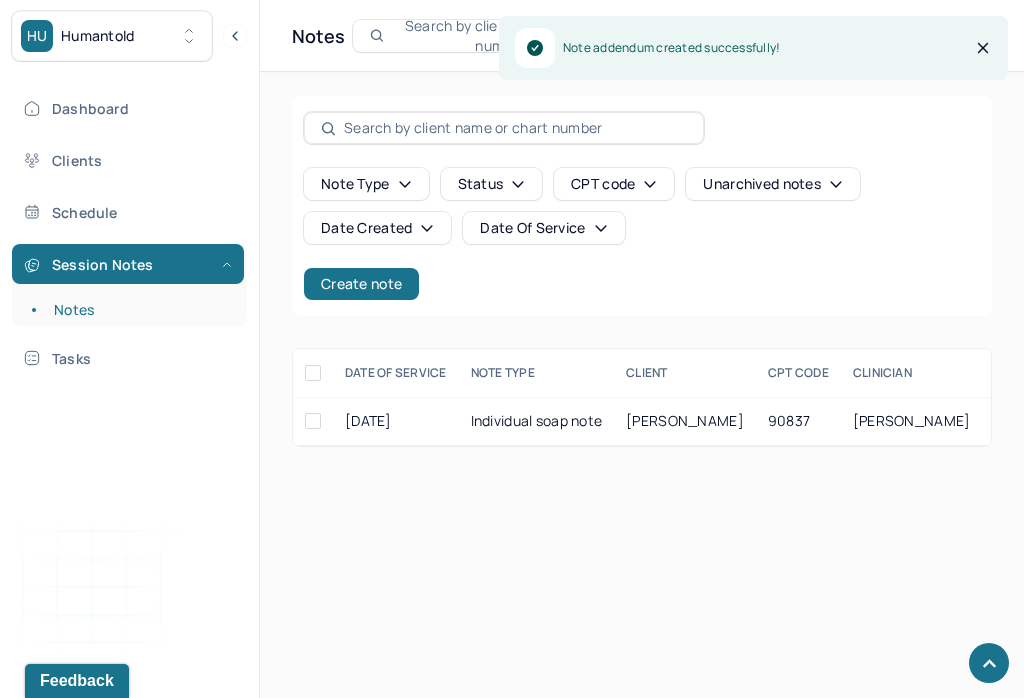 scroll, scrollTop: 31, scrollLeft: 0, axis: vertical 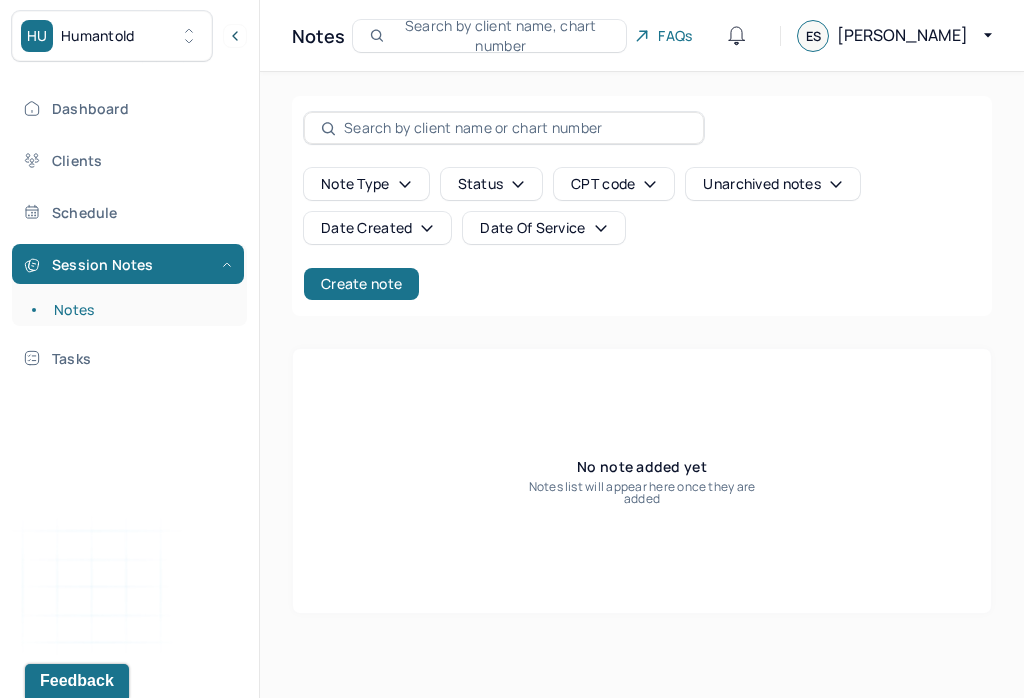 click on "Create note" at bounding box center [361, 284] 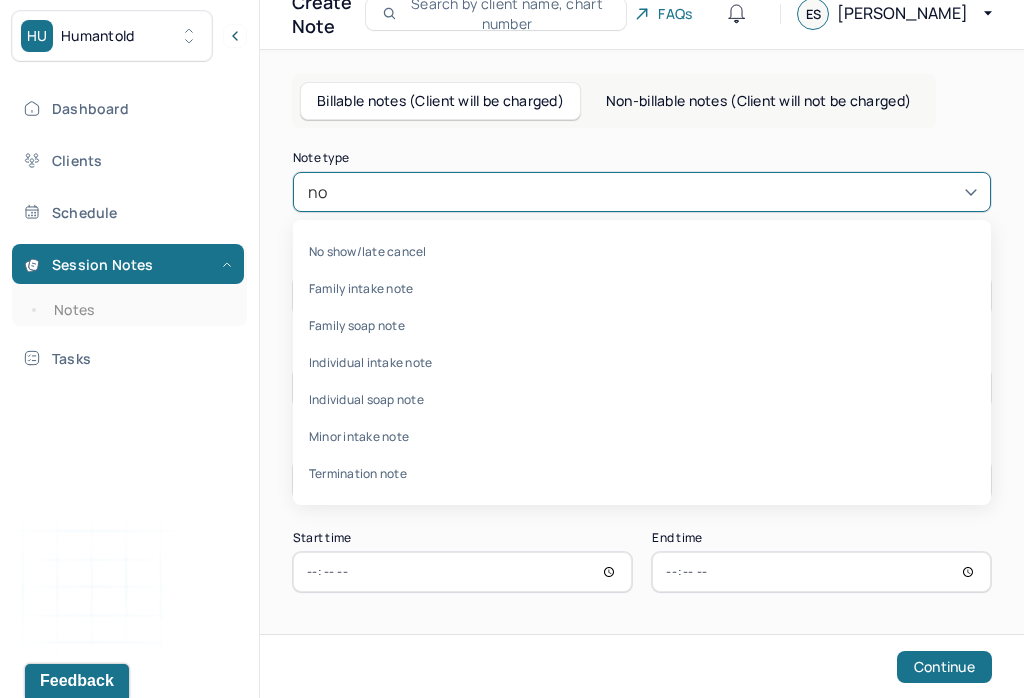 click on "No show/late cancel" at bounding box center [642, 251] 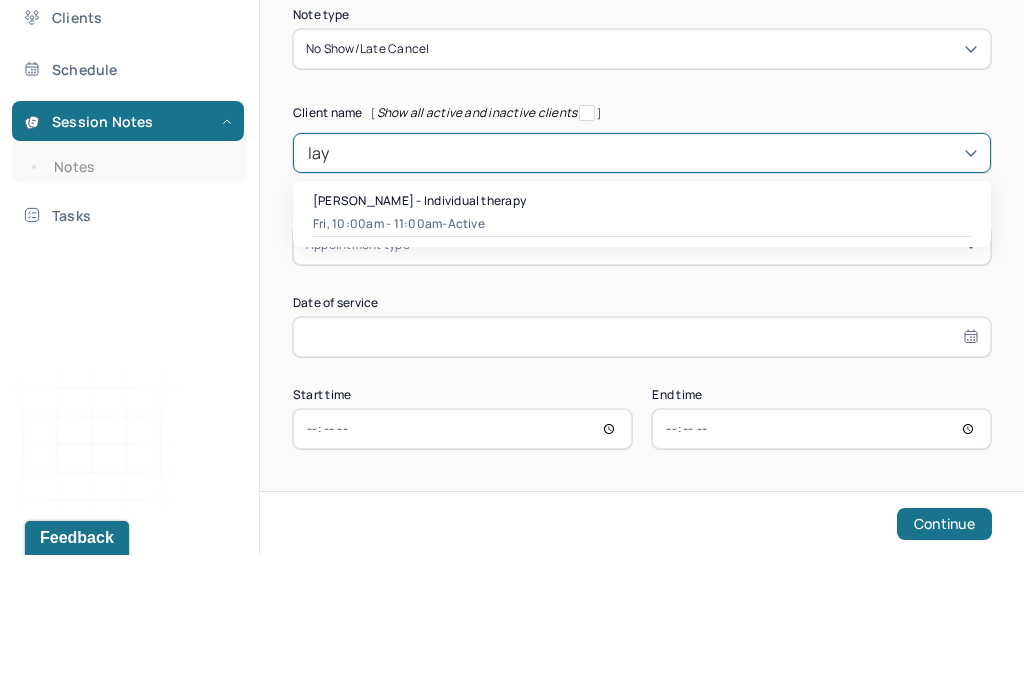 click on "[PERSON_NAME] - Individual therapy" at bounding box center (419, 343) 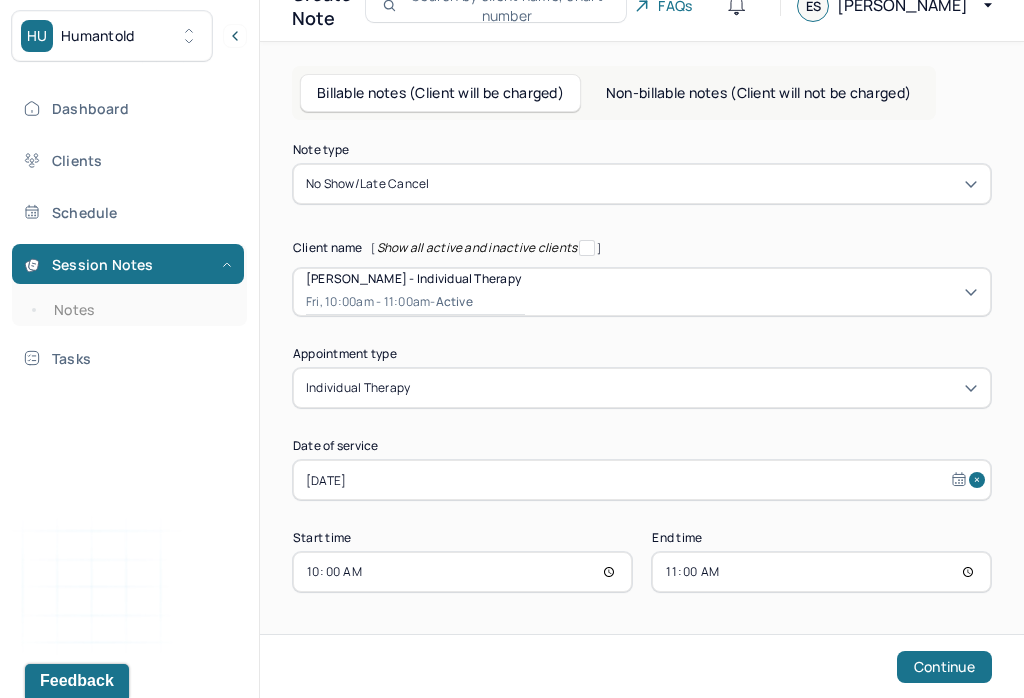 click on "Continue" at bounding box center (944, 667) 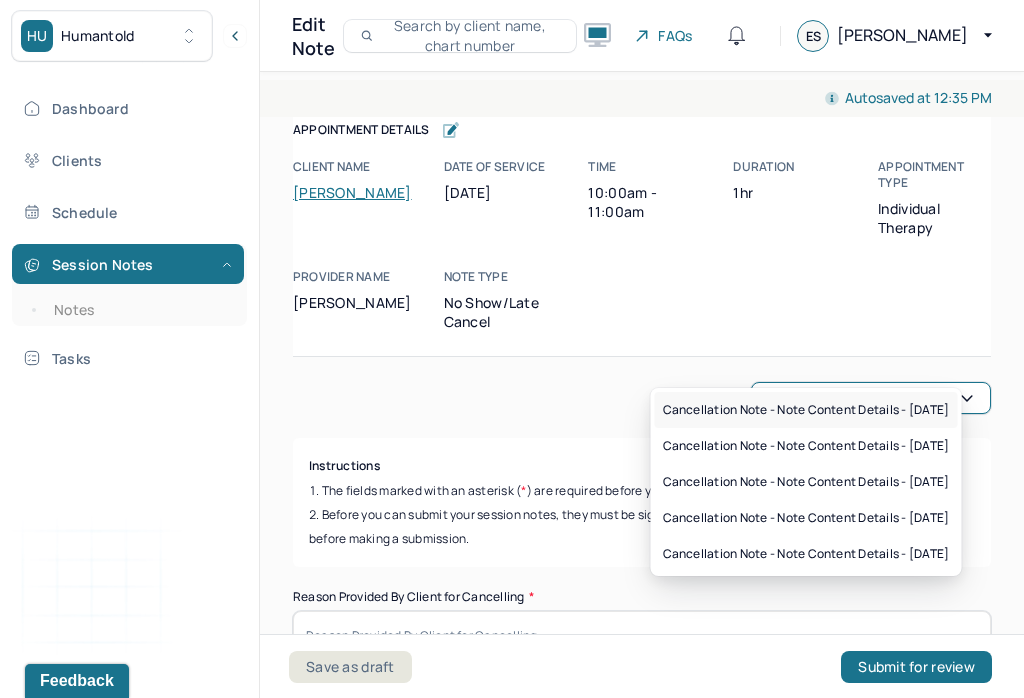 click on "Cancellation note   - Note content Details -   [DATE]" at bounding box center (806, 410) 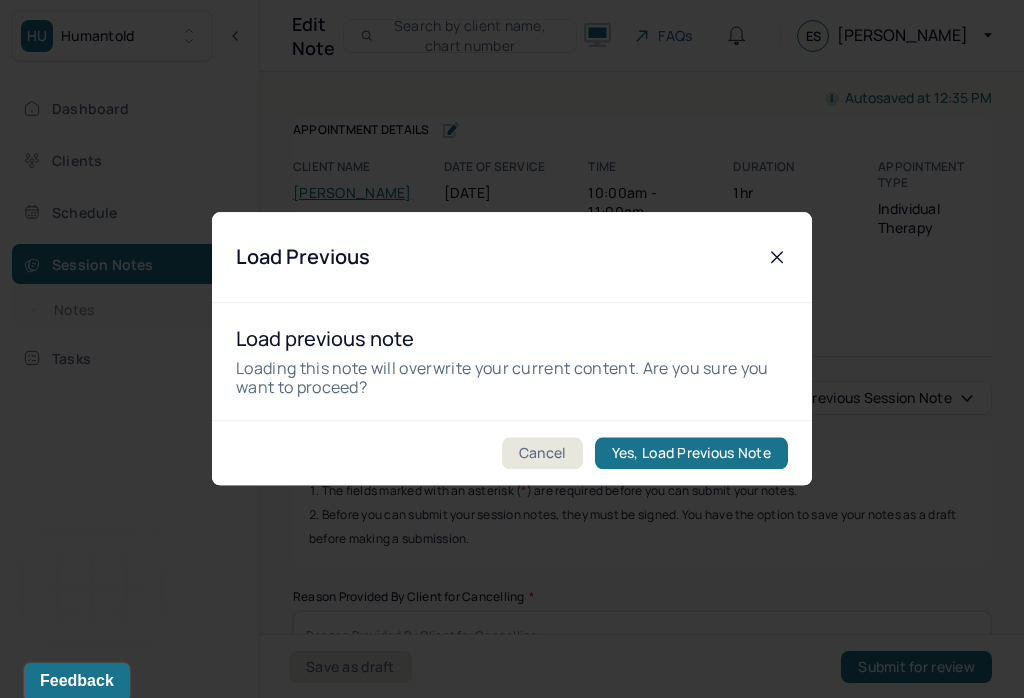 click on "Yes, Load Previous Note" at bounding box center [691, 454] 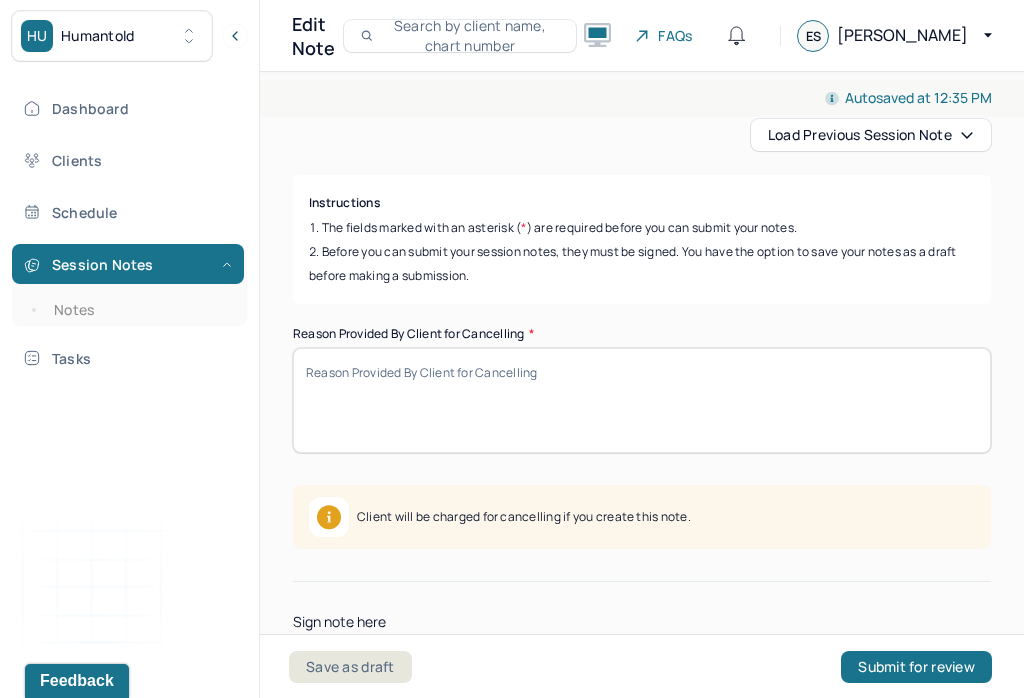 scroll, scrollTop: 271, scrollLeft: 0, axis: vertical 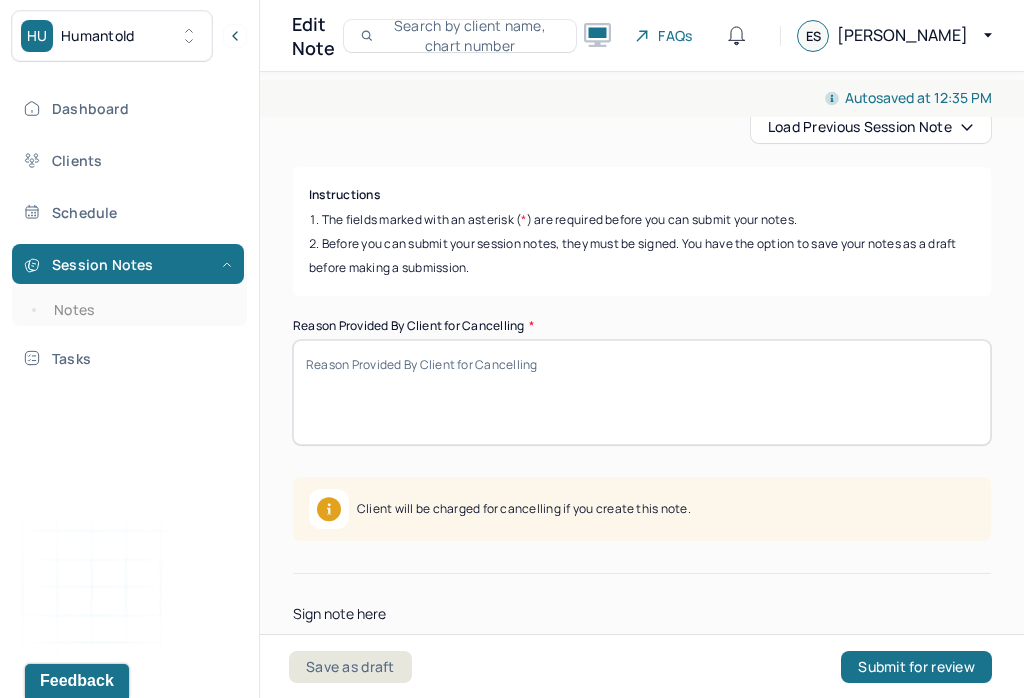 click on "Reason Provided By Client for Cancelling *" at bounding box center [642, 392] 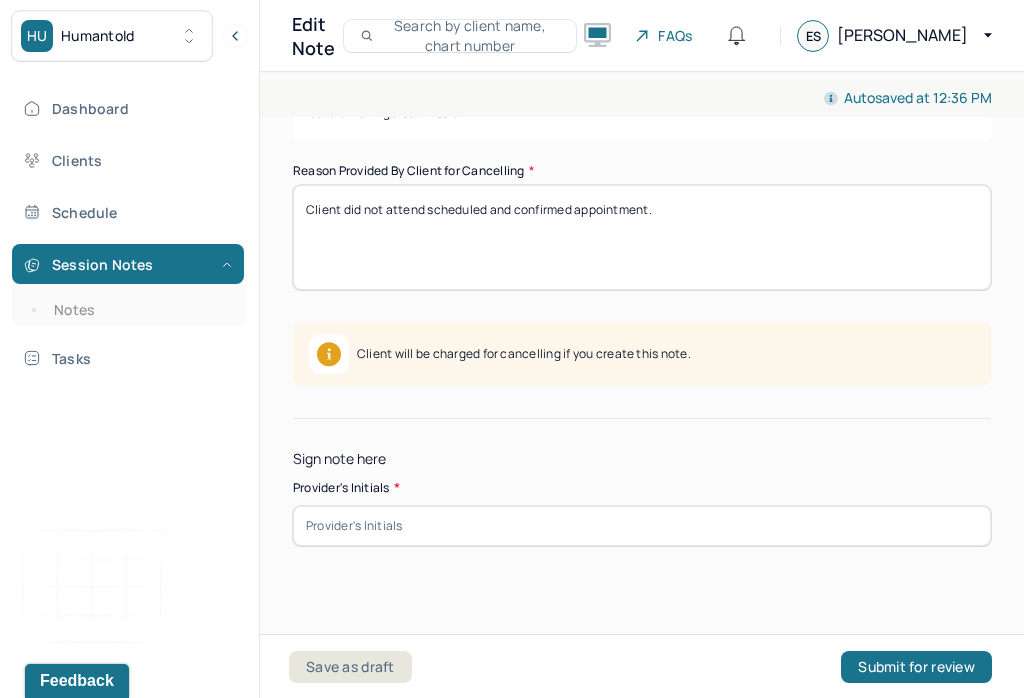 type on "Client did not attend scheduled and confirmed appointment." 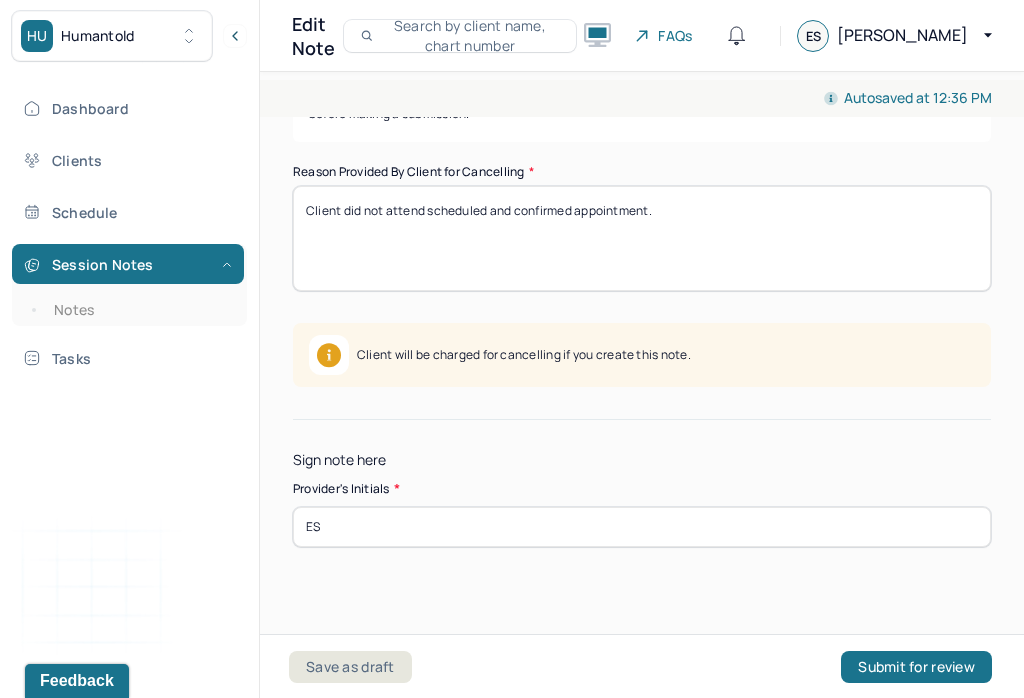 type on "ES" 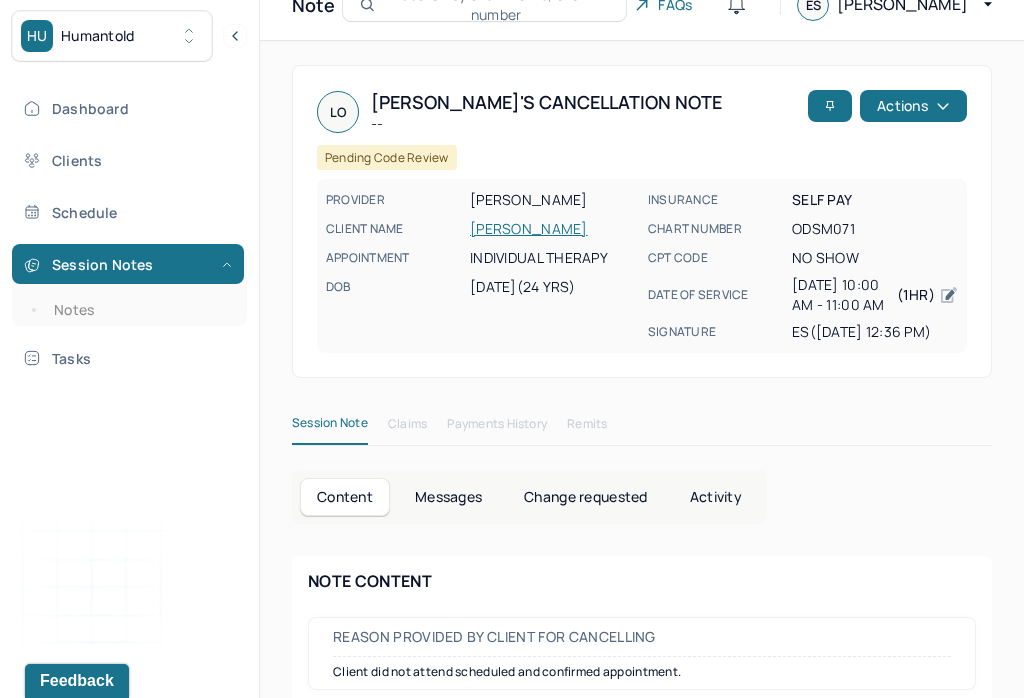 click on "Notes" at bounding box center (139, 310) 